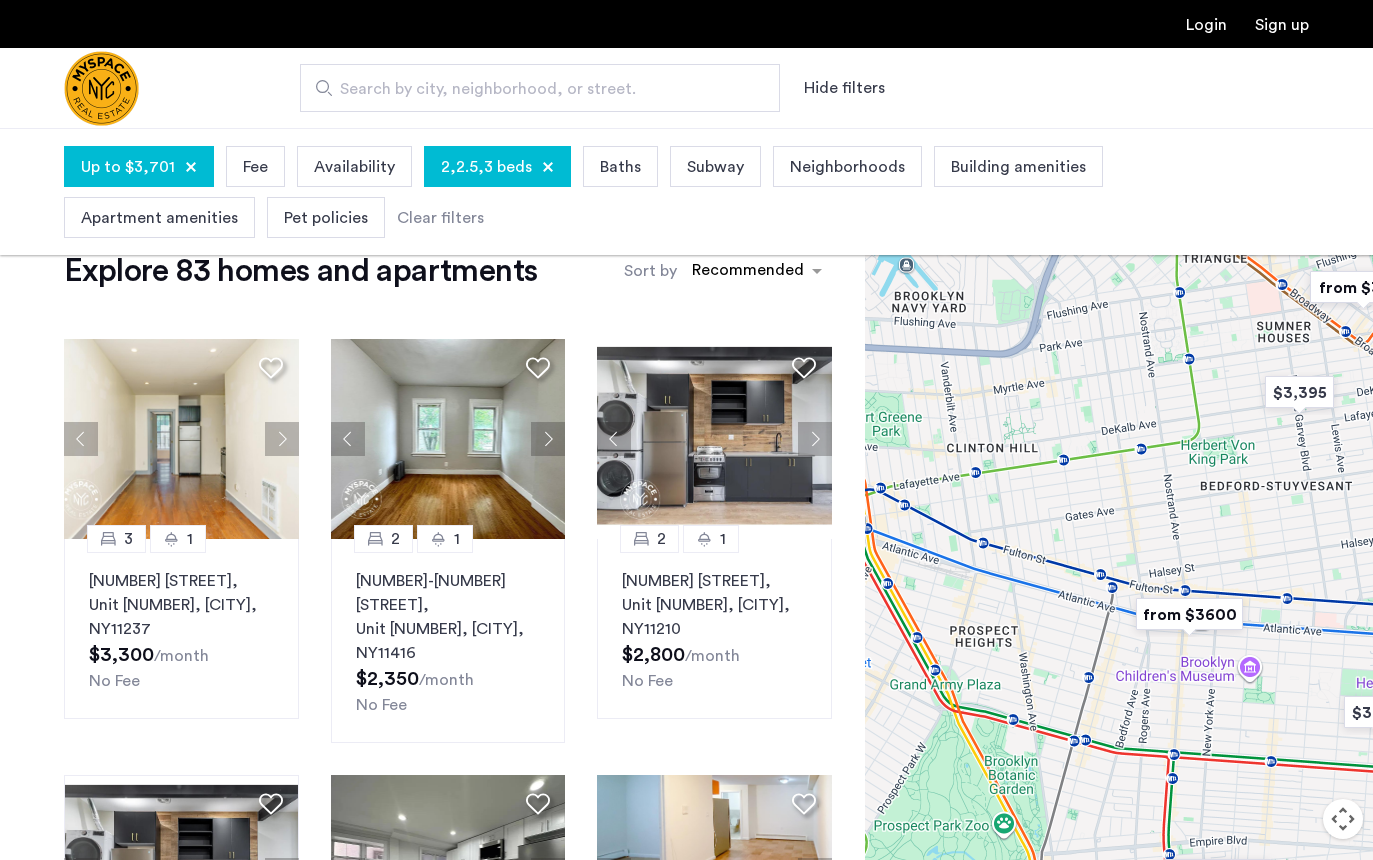 scroll, scrollTop: 0, scrollLeft: 0, axis: both 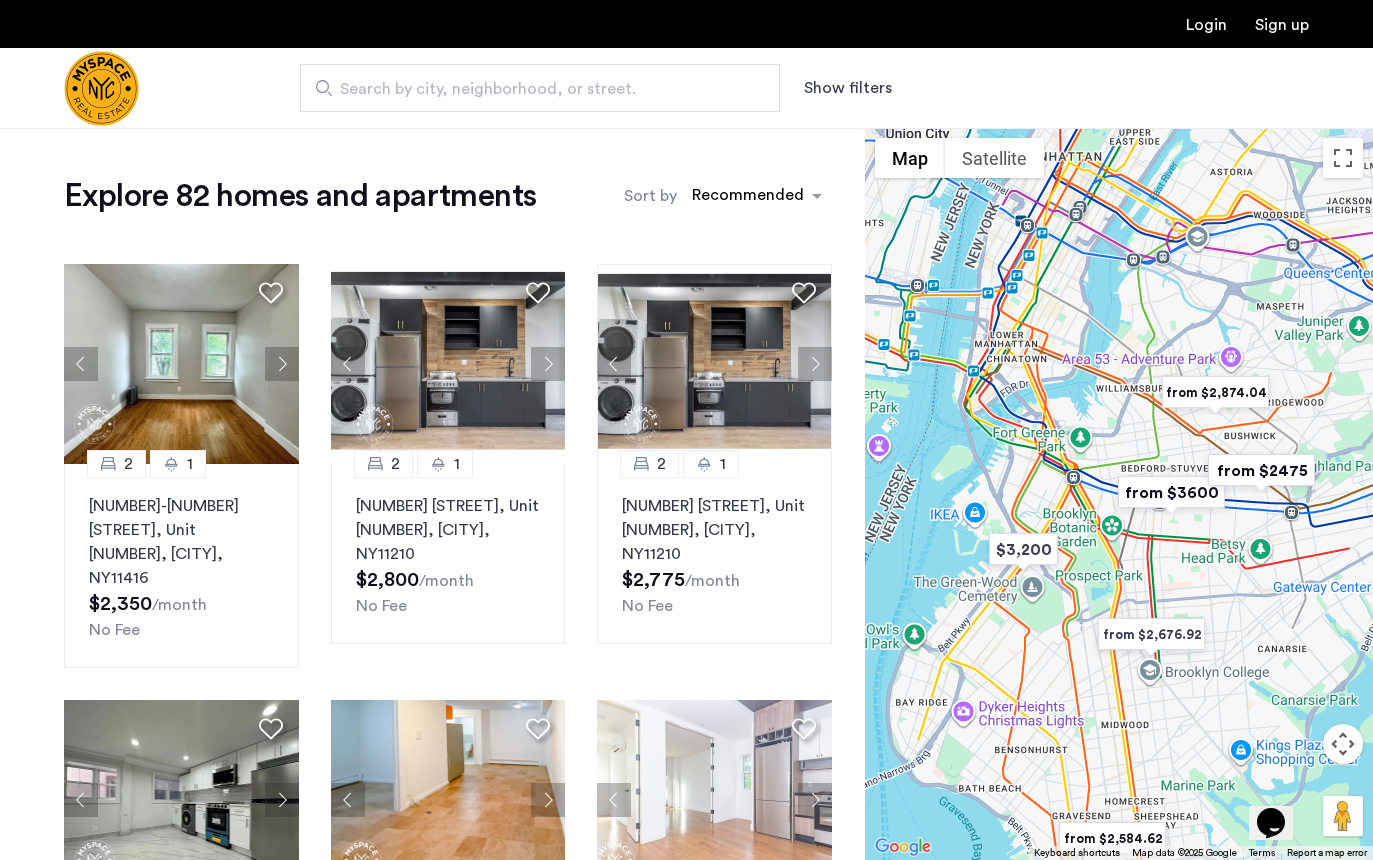 drag, startPoint x: 1027, startPoint y: 440, endPoint x: 1148, endPoint y: 584, distance: 188.08774 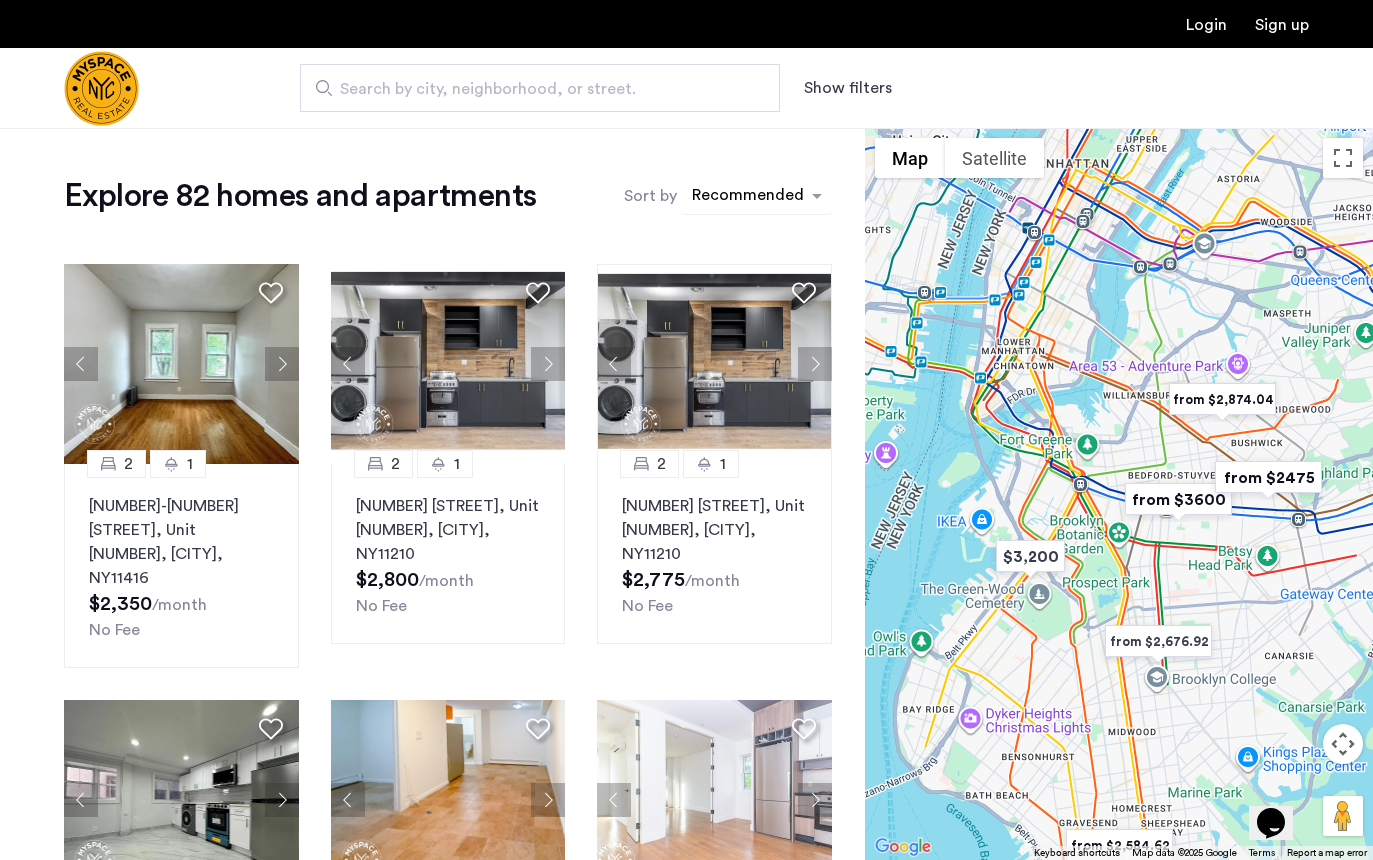click 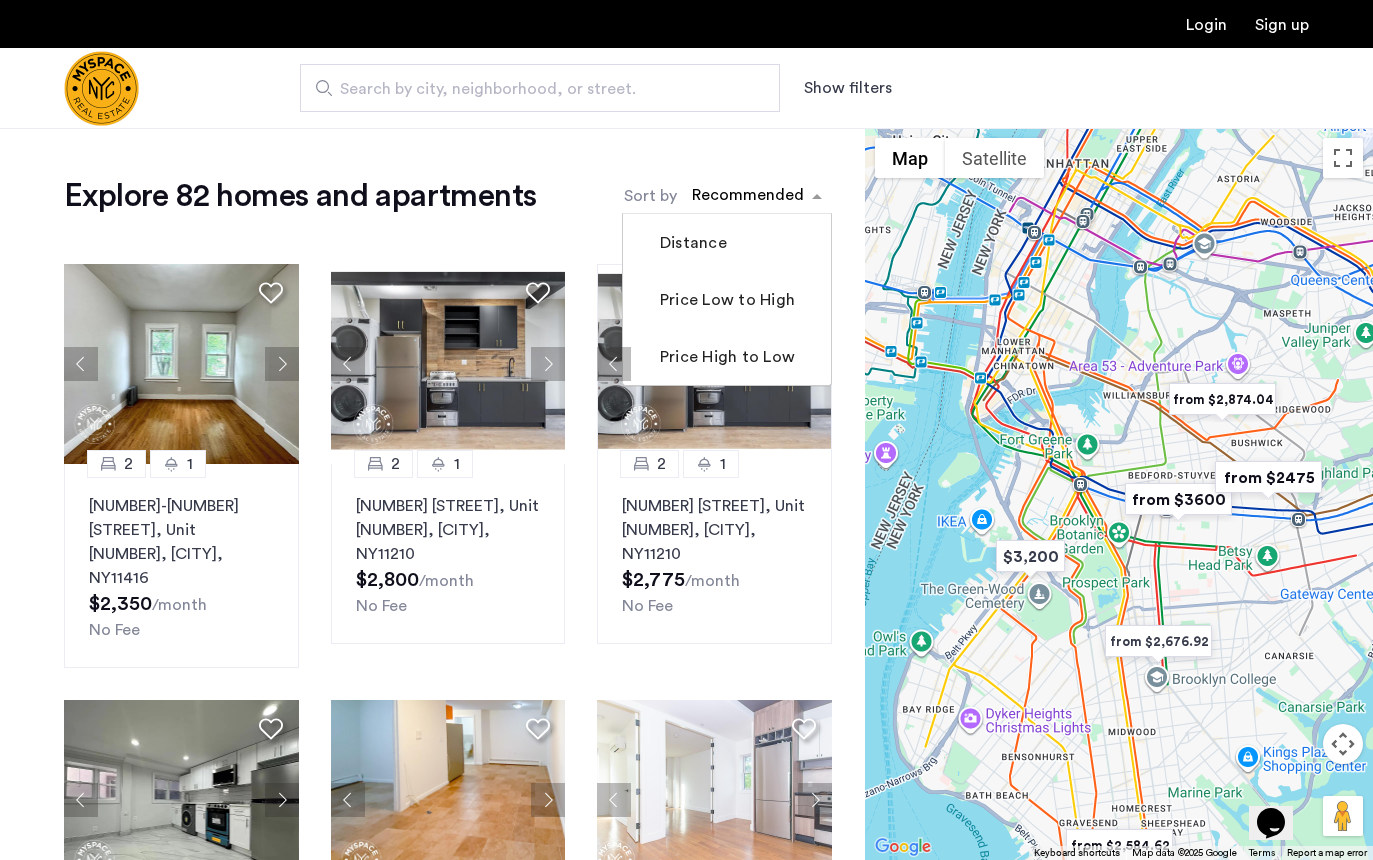 click 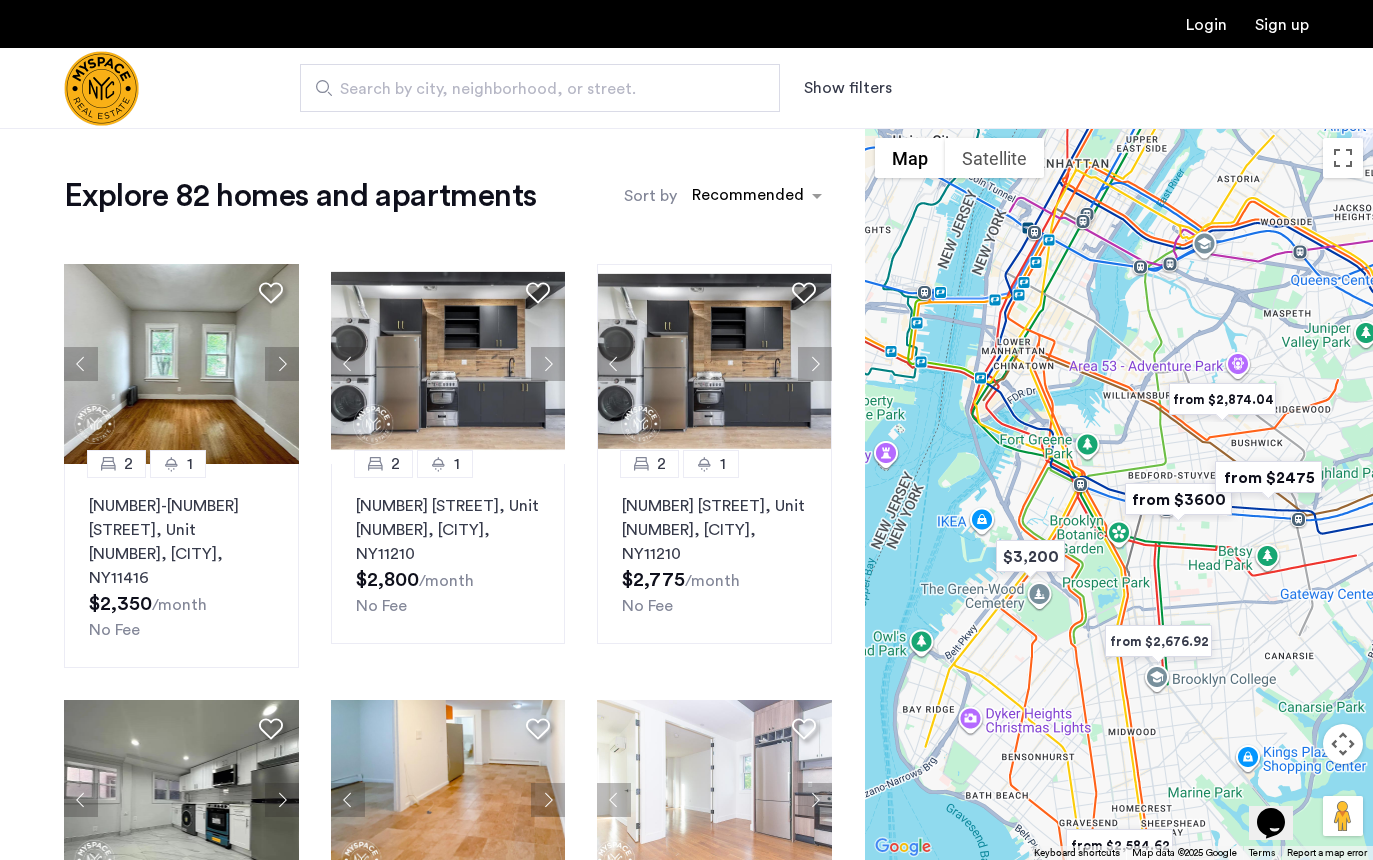 click on "Show filters" at bounding box center (848, 88) 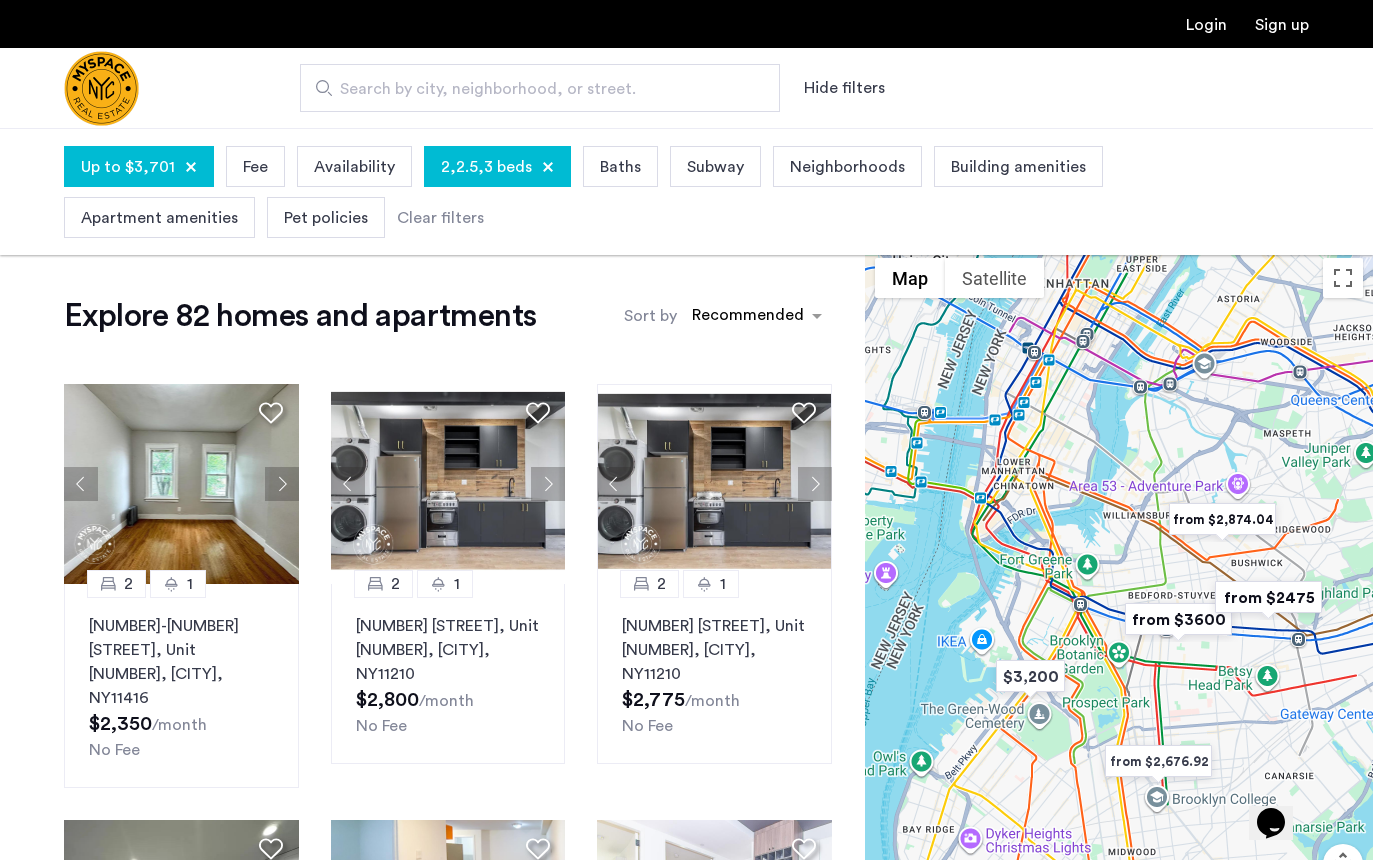 click on "Neighborhoods" at bounding box center (847, 166) 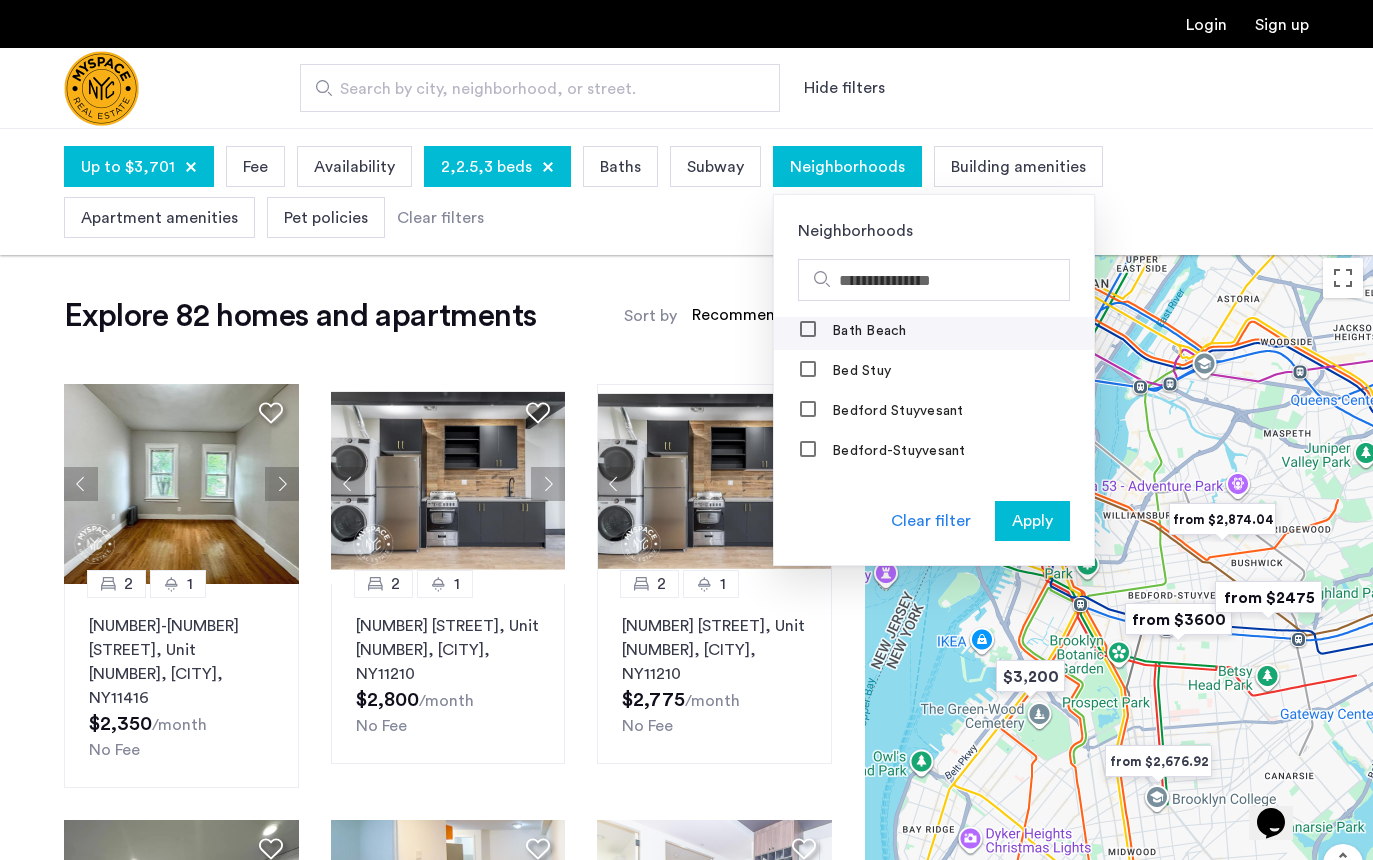 scroll, scrollTop: 48, scrollLeft: 0, axis: vertical 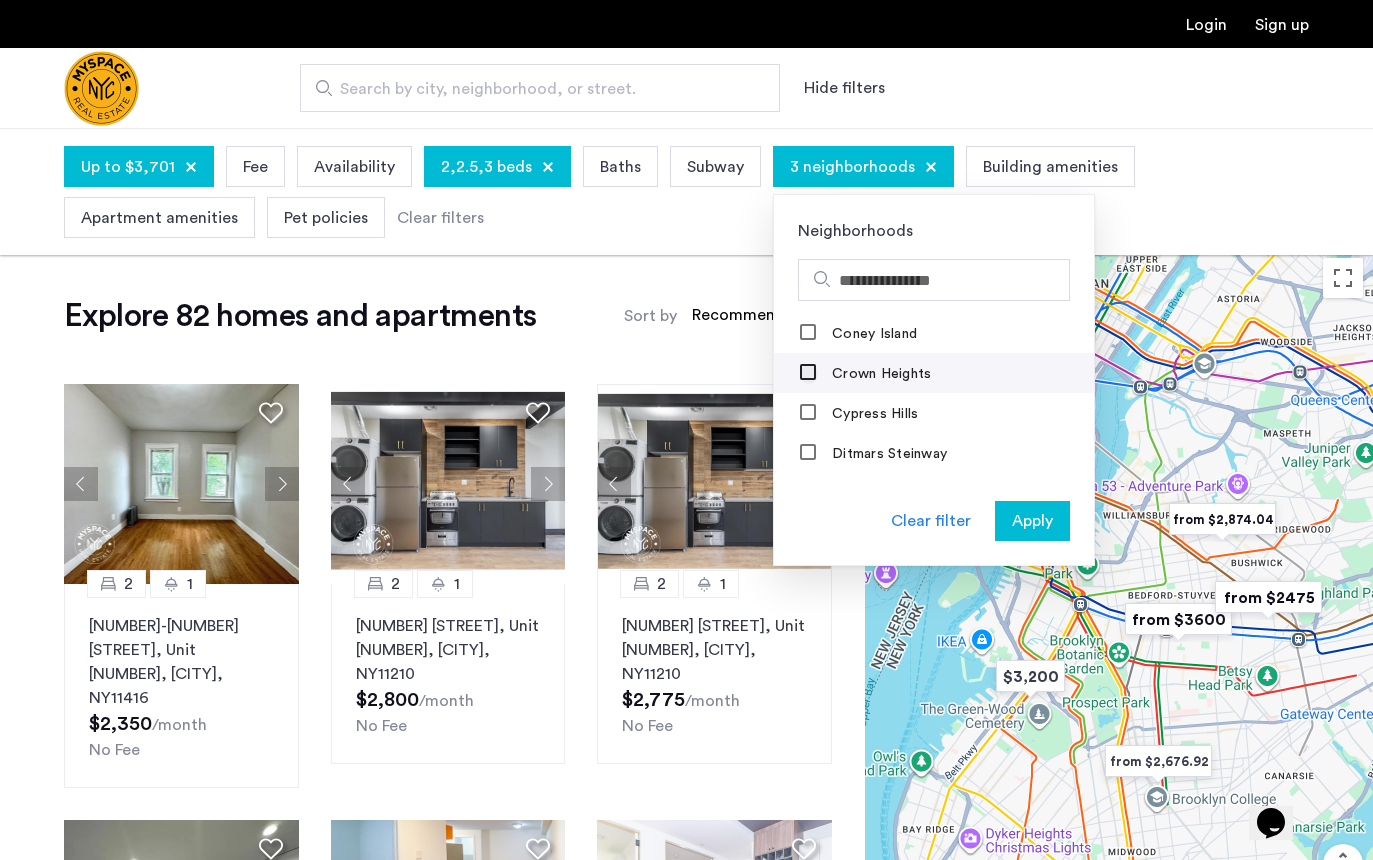 click at bounding box center (809, 374) 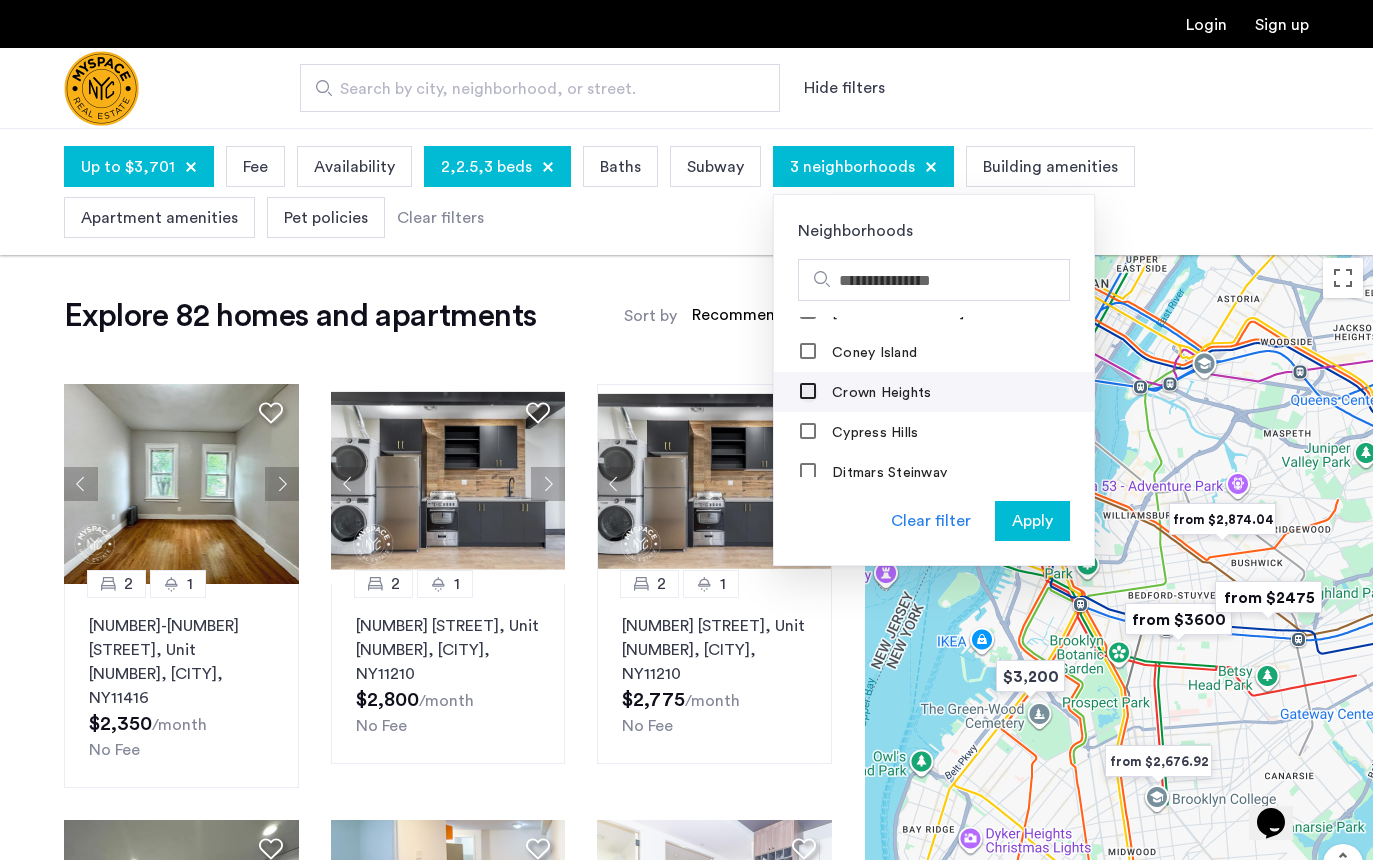 scroll, scrollTop: 650, scrollLeft: 0, axis: vertical 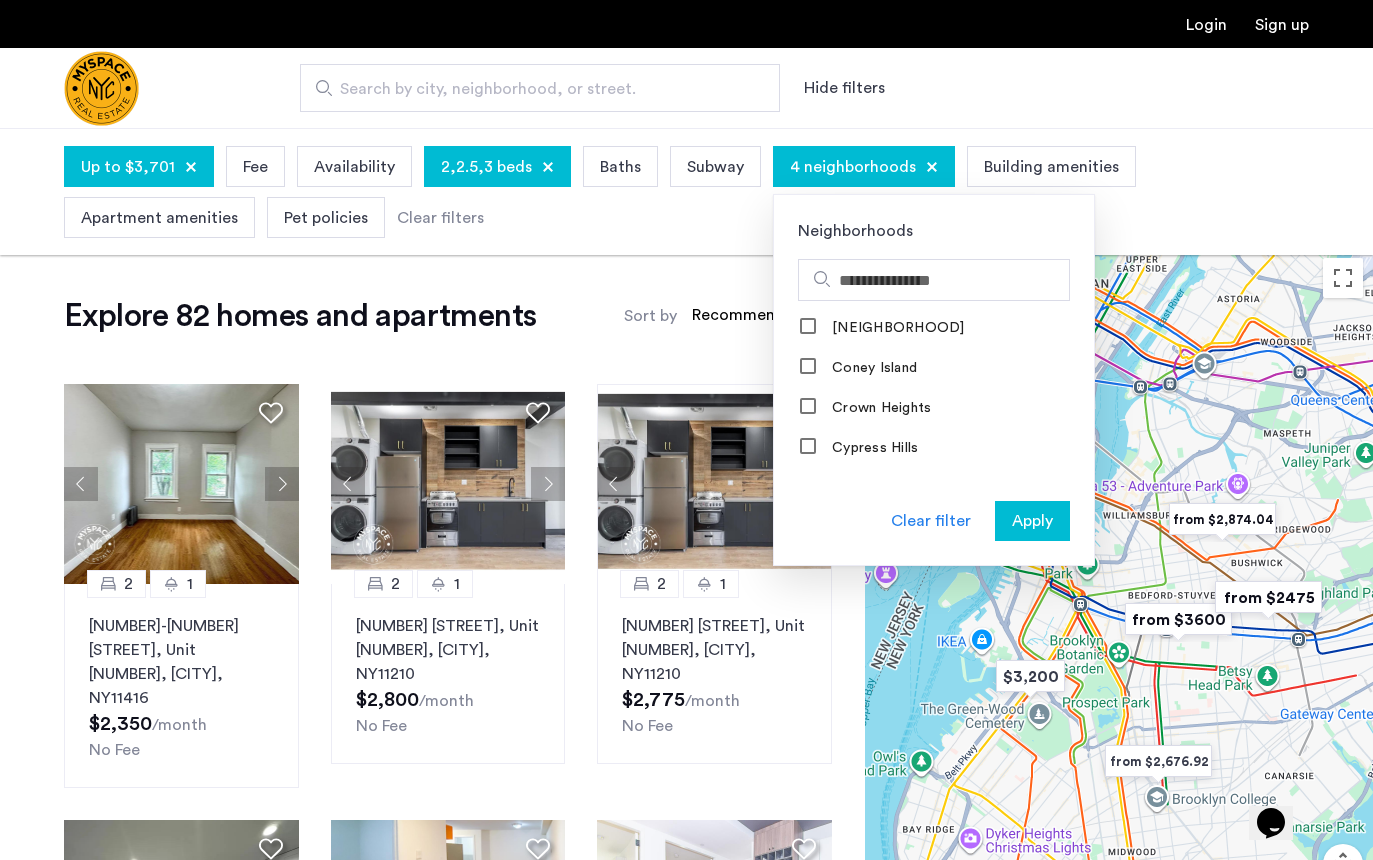 click on "Clear filter" at bounding box center (931, 521) 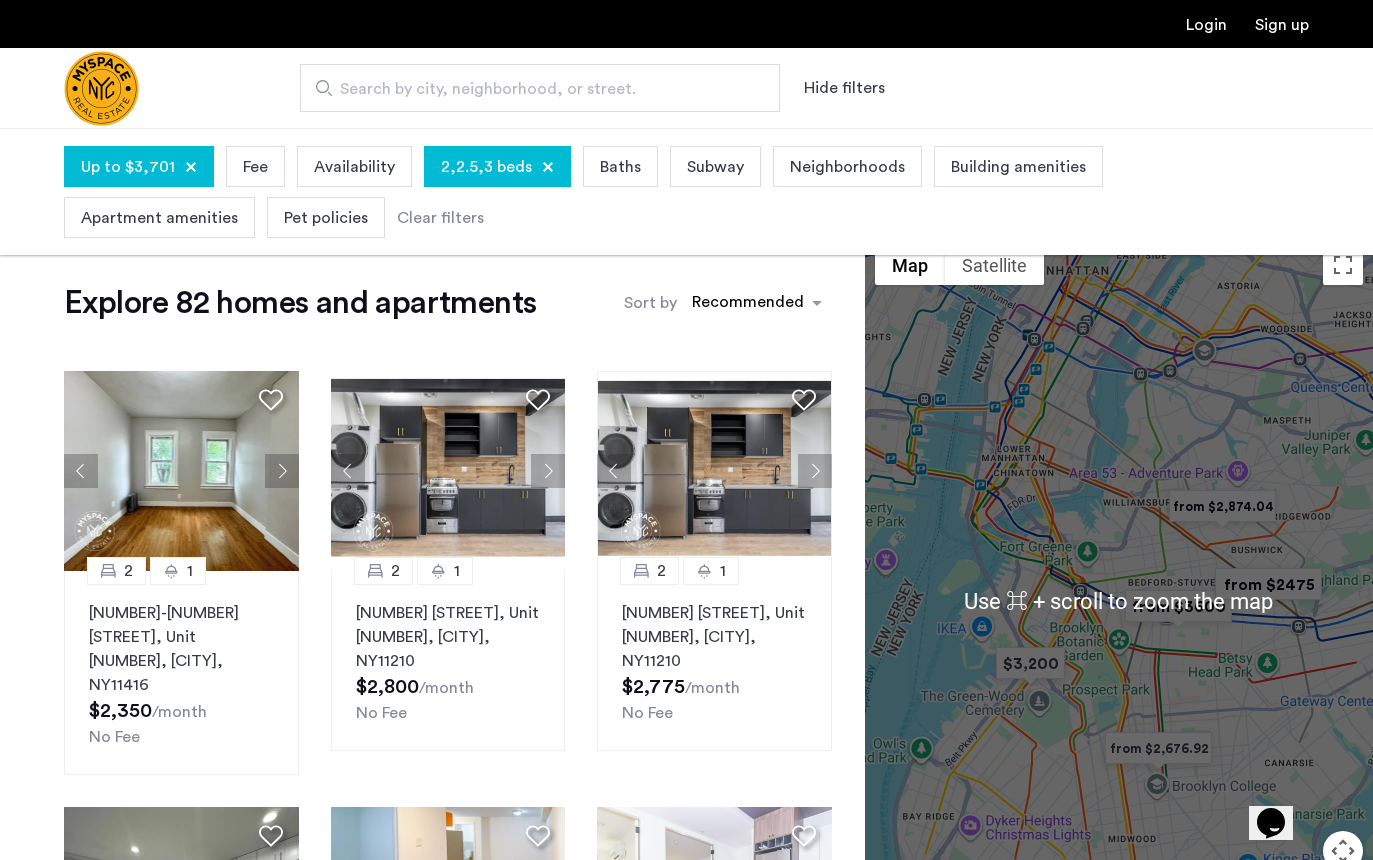 scroll, scrollTop: 11, scrollLeft: 0, axis: vertical 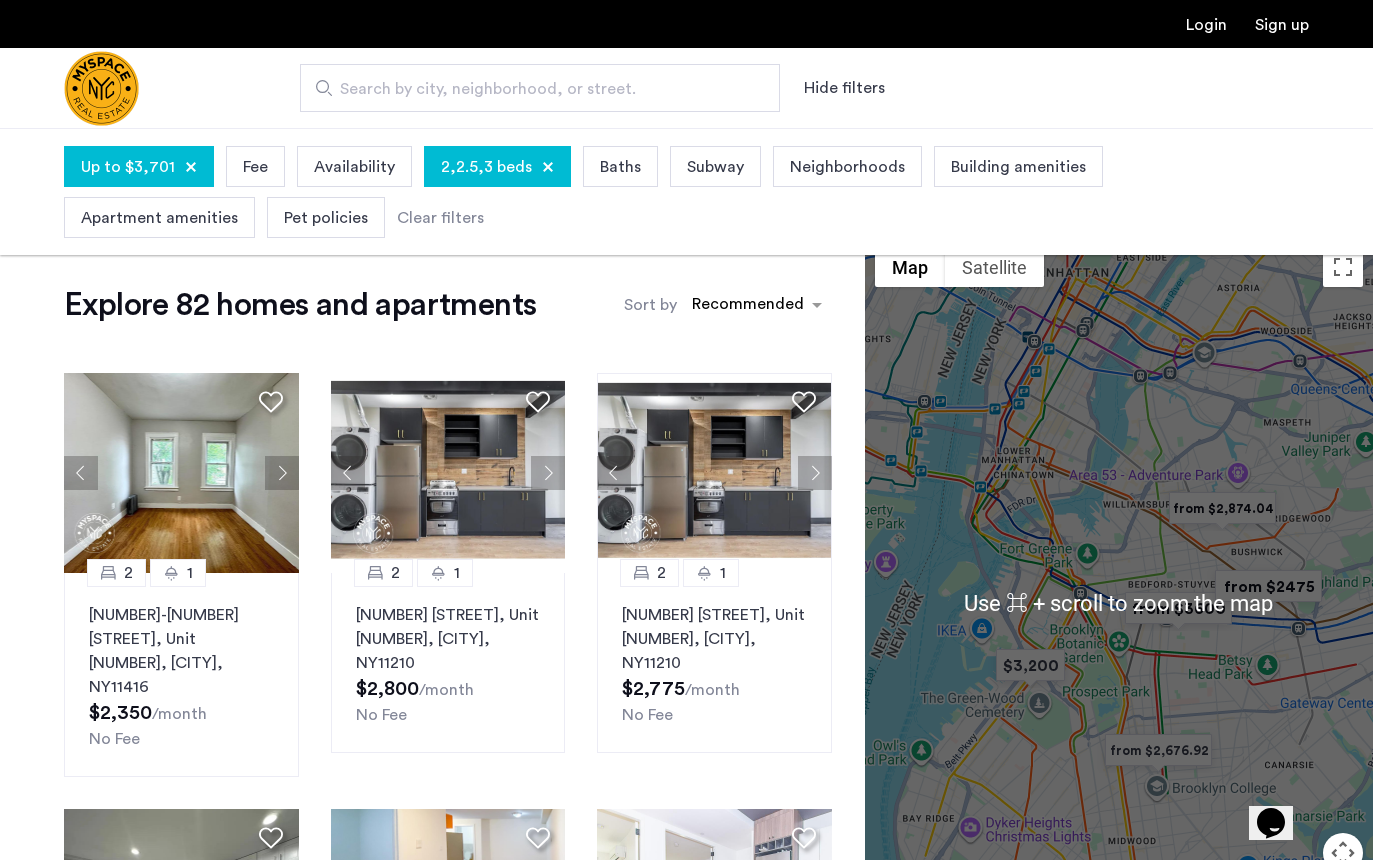 click at bounding box center (1119, 603) 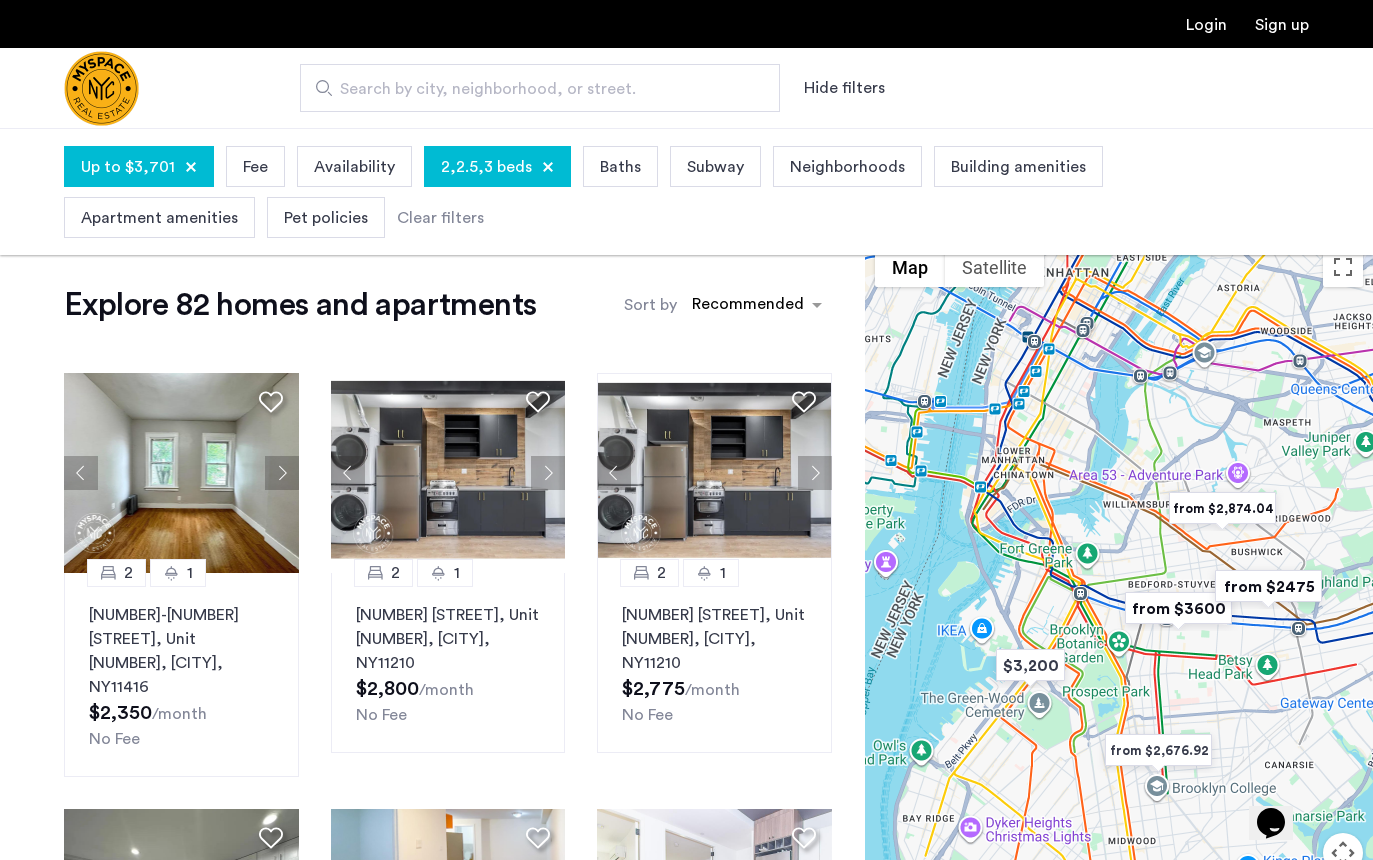 click at bounding box center (1119, 603) 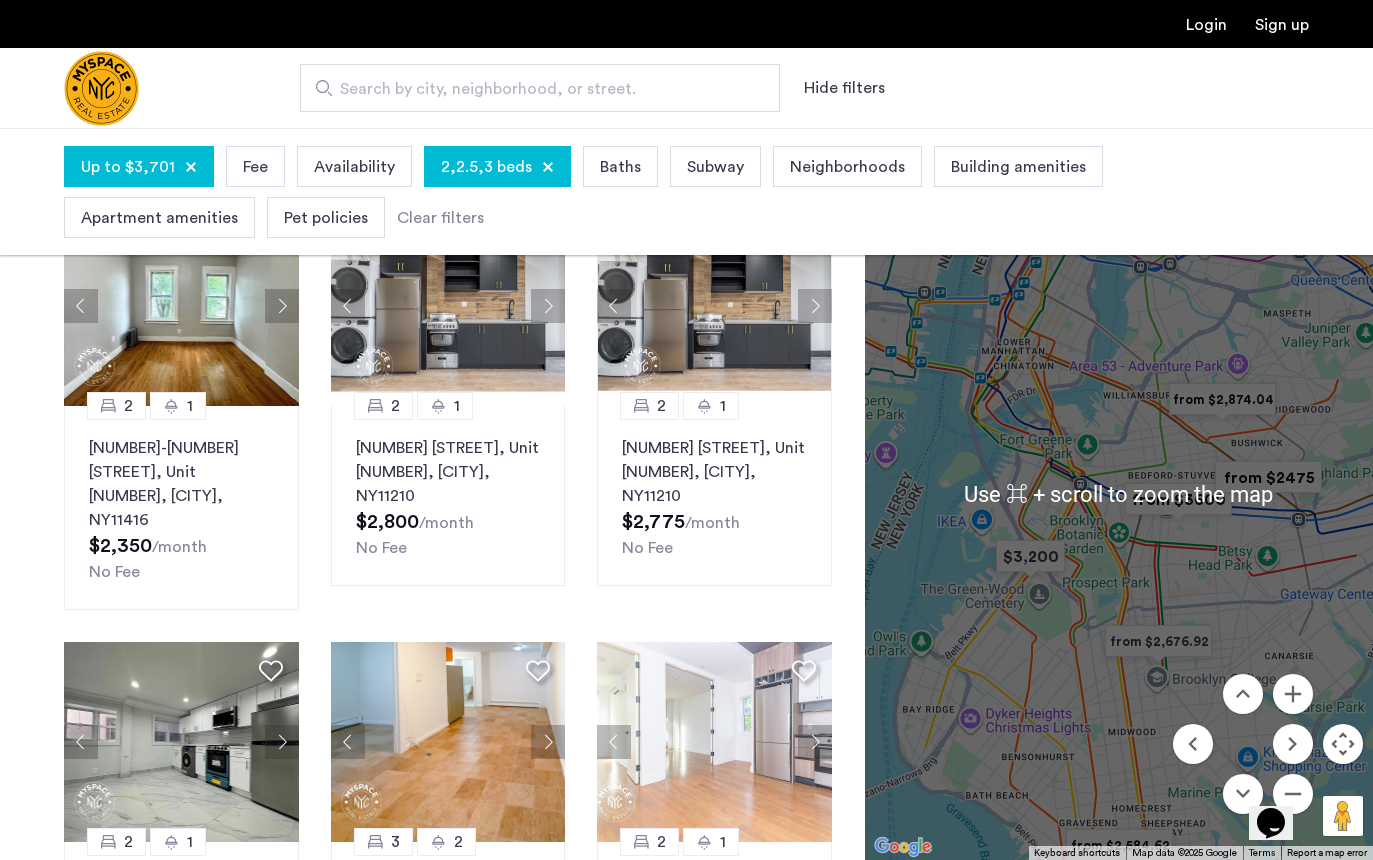 scroll, scrollTop: 190, scrollLeft: 0, axis: vertical 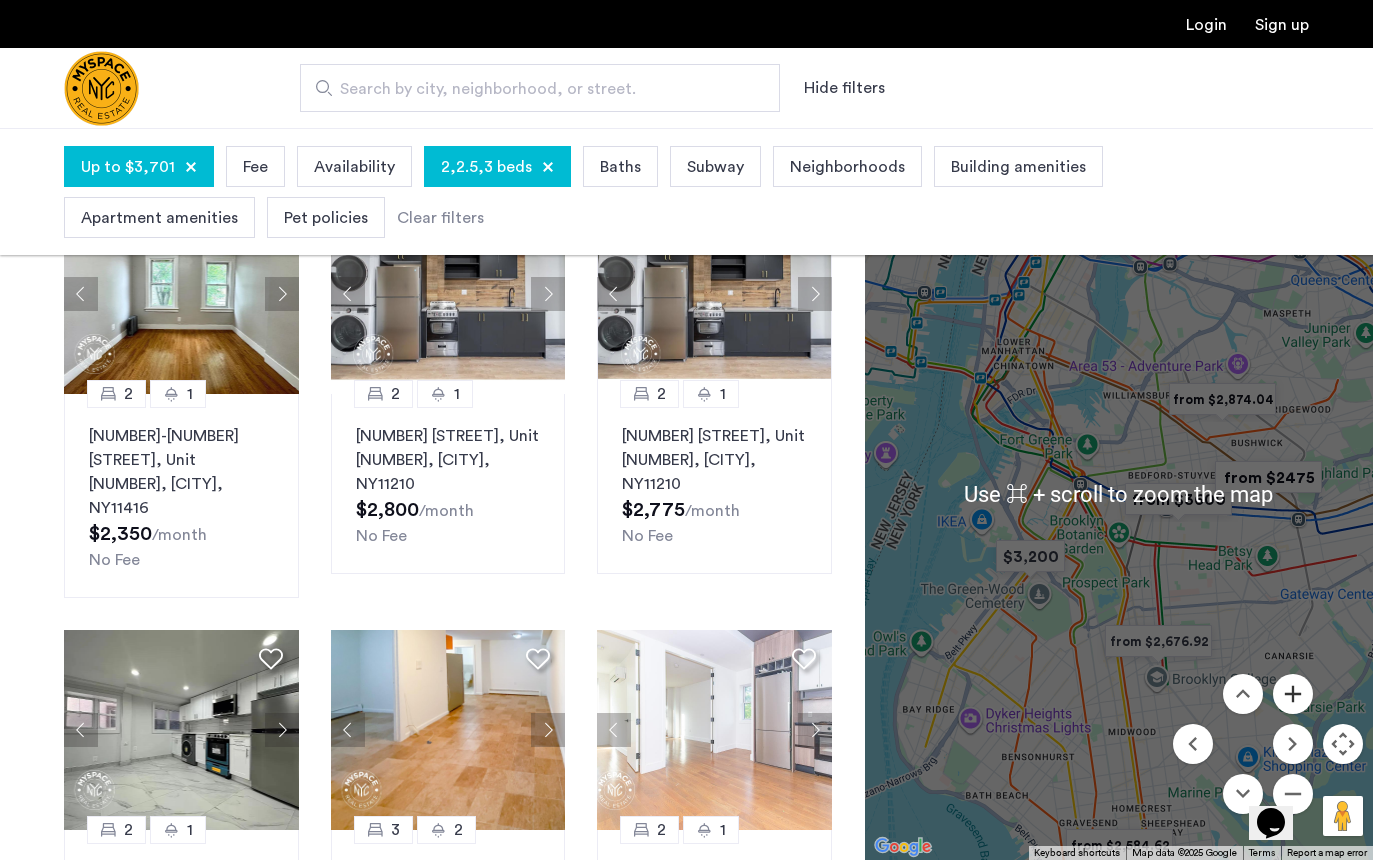 click at bounding box center [1293, 694] 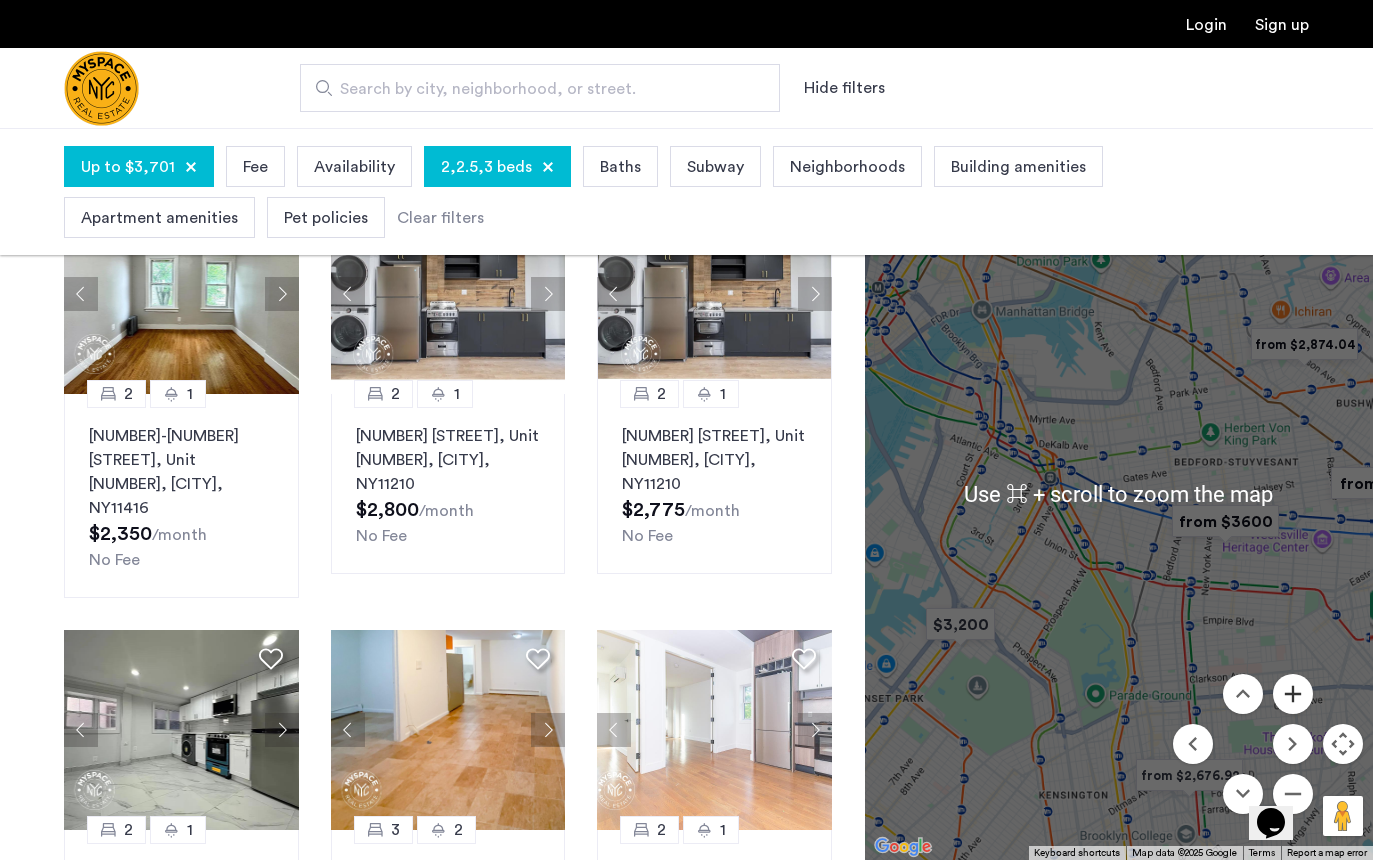 click at bounding box center [1293, 694] 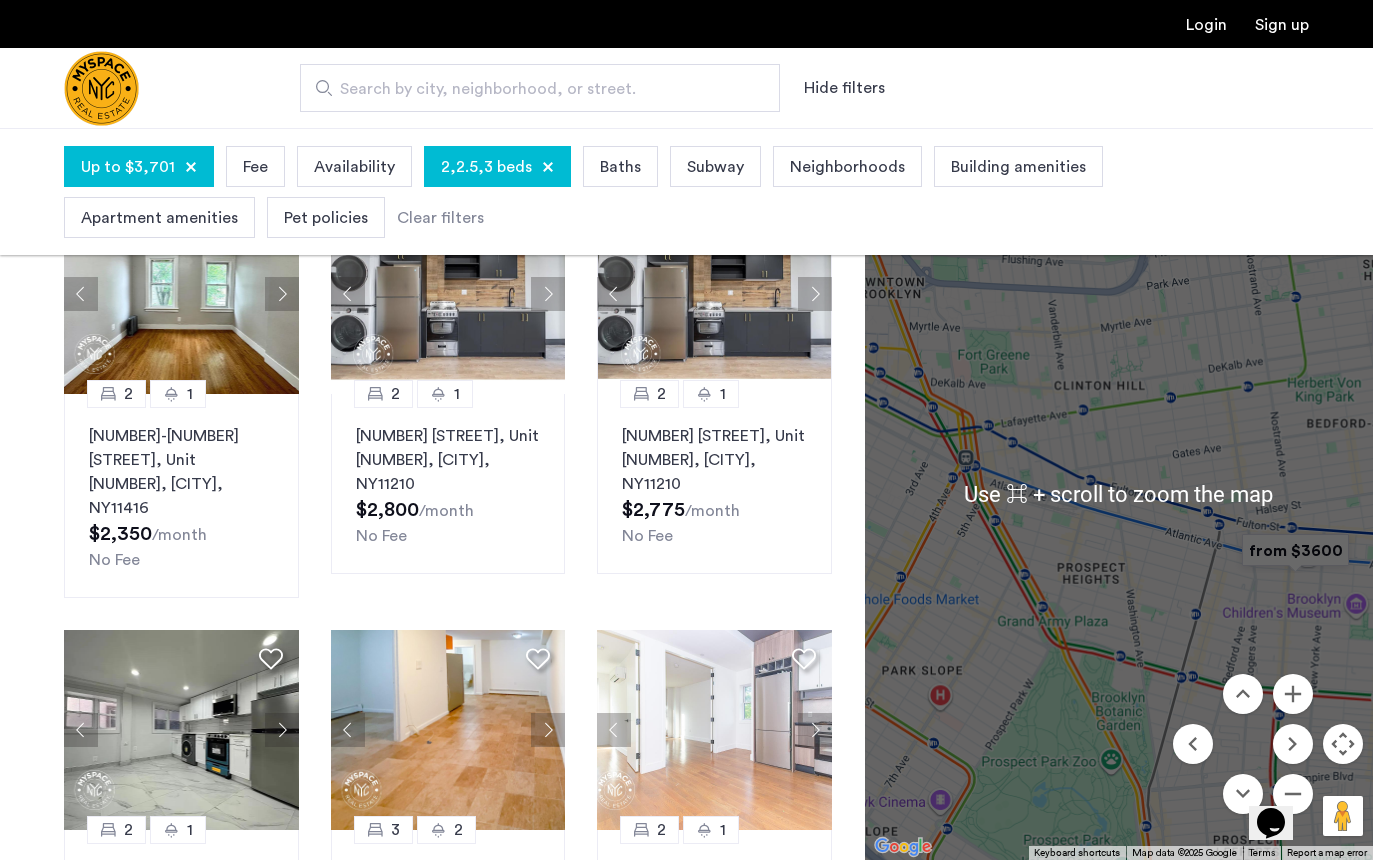 click at bounding box center [1119, 494] 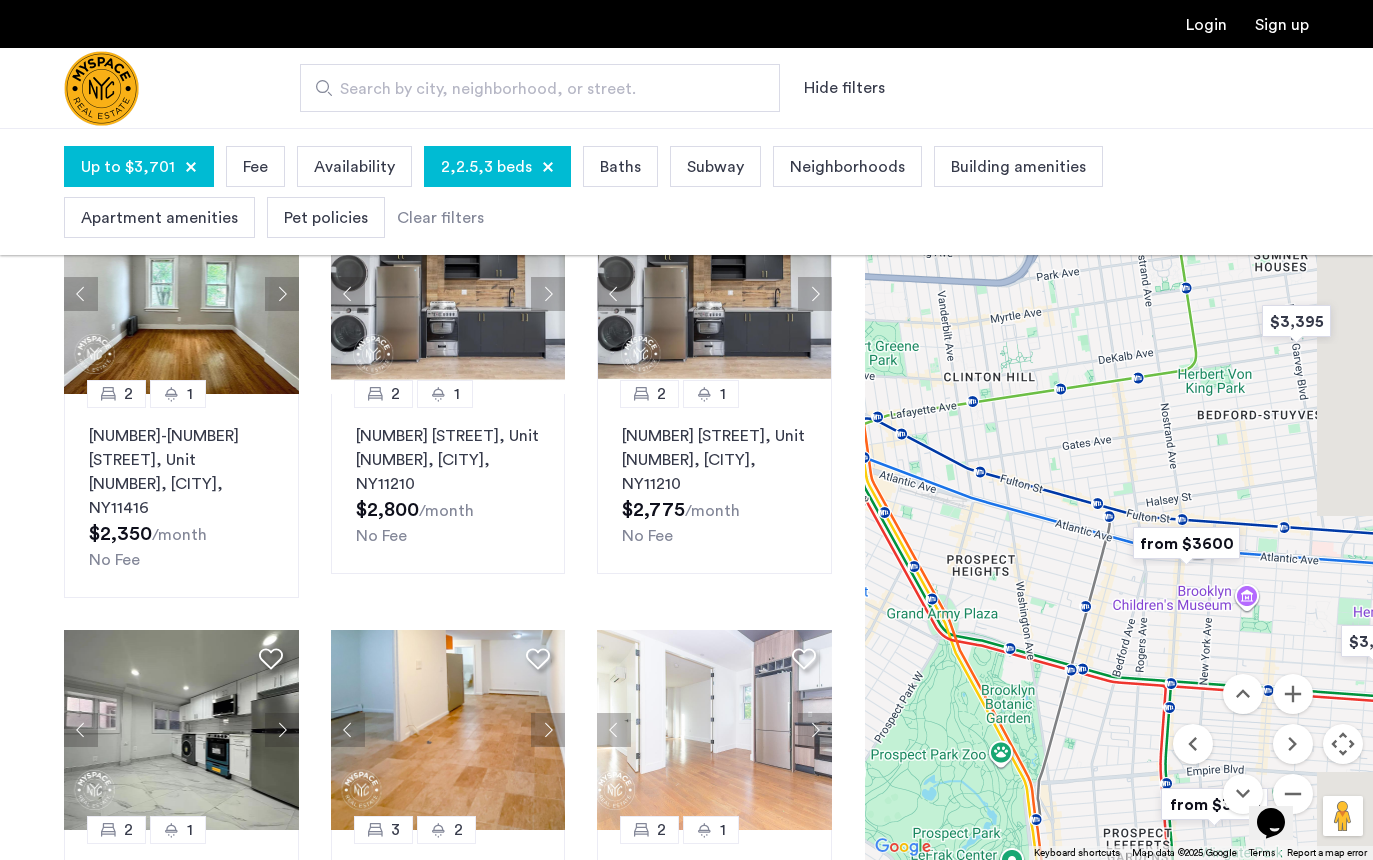 drag, startPoint x: 1215, startPoint y: 490, endPoint x: 1109, endPoint y: 481, distance: 106.381386 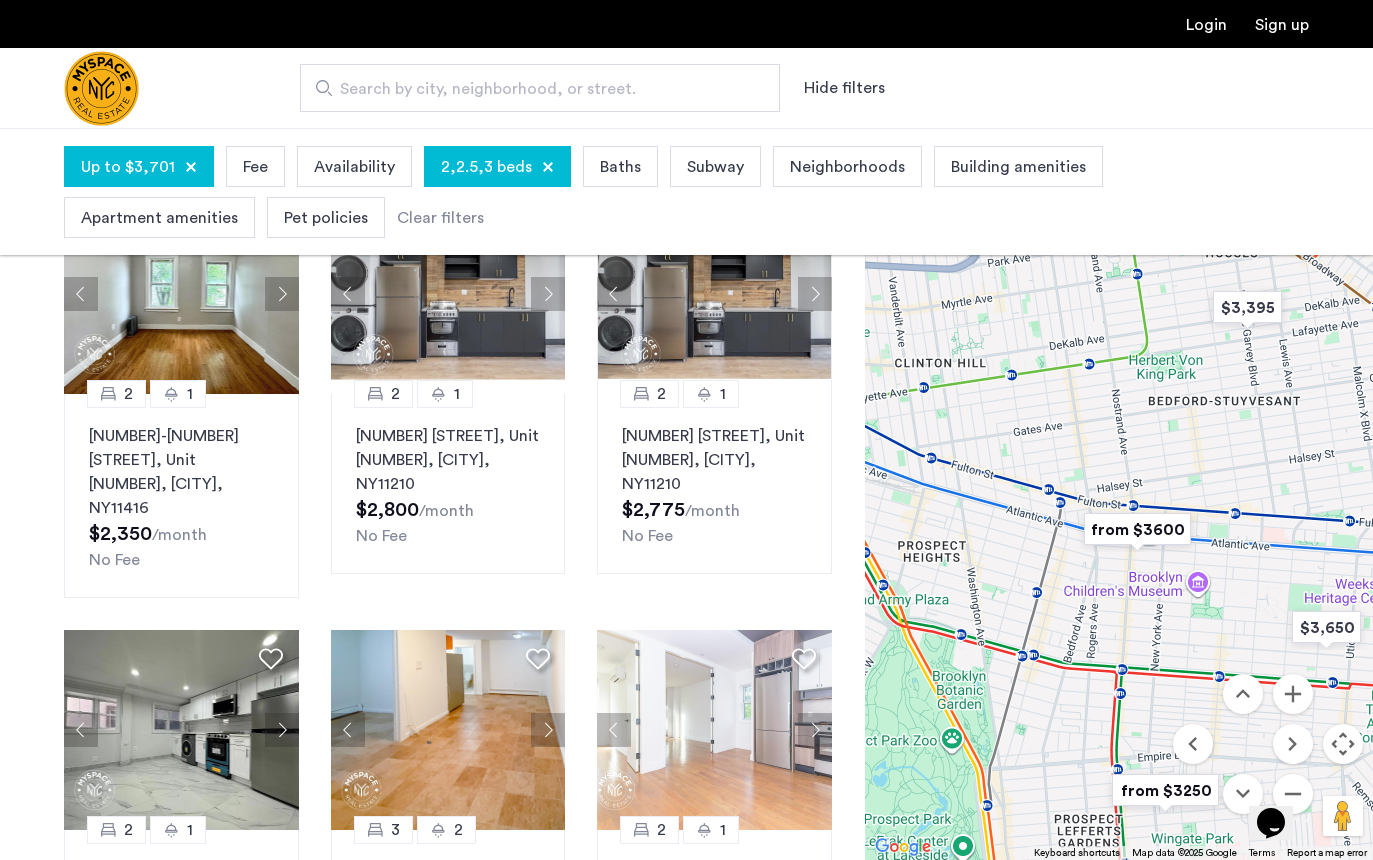 drag, startPoint x: 1186, startPoint y: 613, endPoint x: 1167, endPoint y: 606, distance: 20.248457 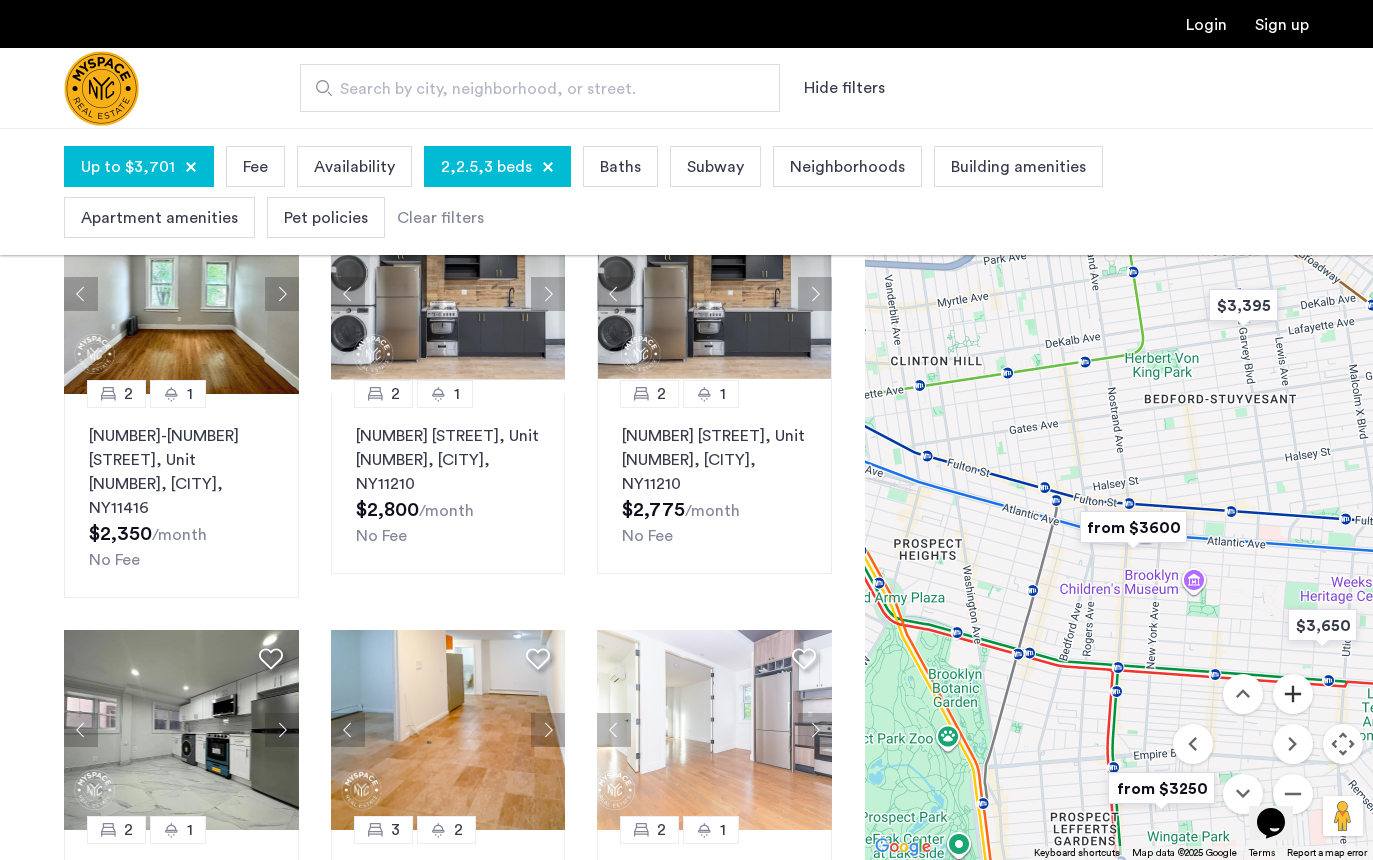click at bounding box center (1293, 694) 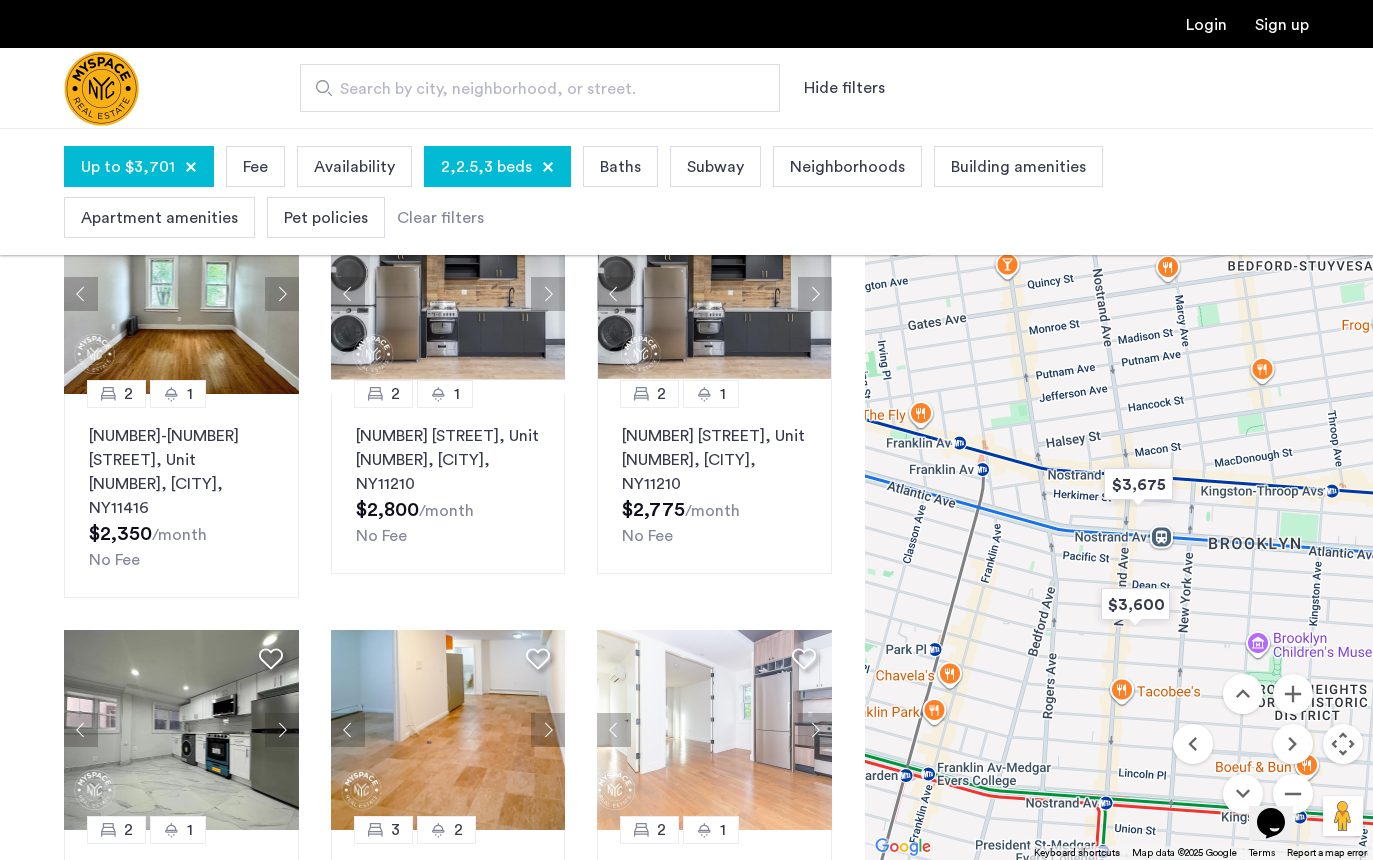 drag, startPoint x: 1216, startPoint y: 632, endPoint x: 1196, endPoint y: 567, distance: 68.007355 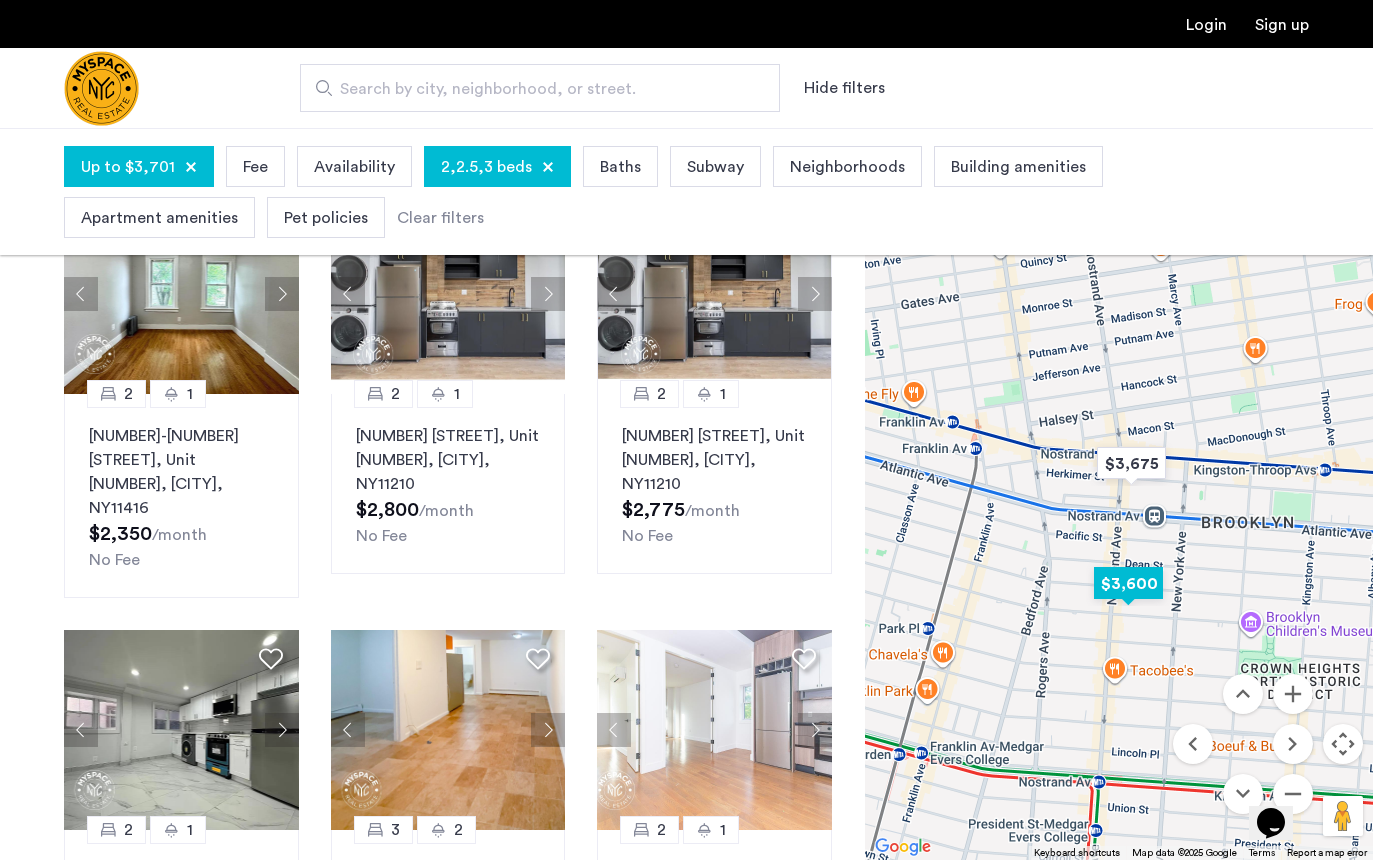 click at bounding box center (1128, 583) 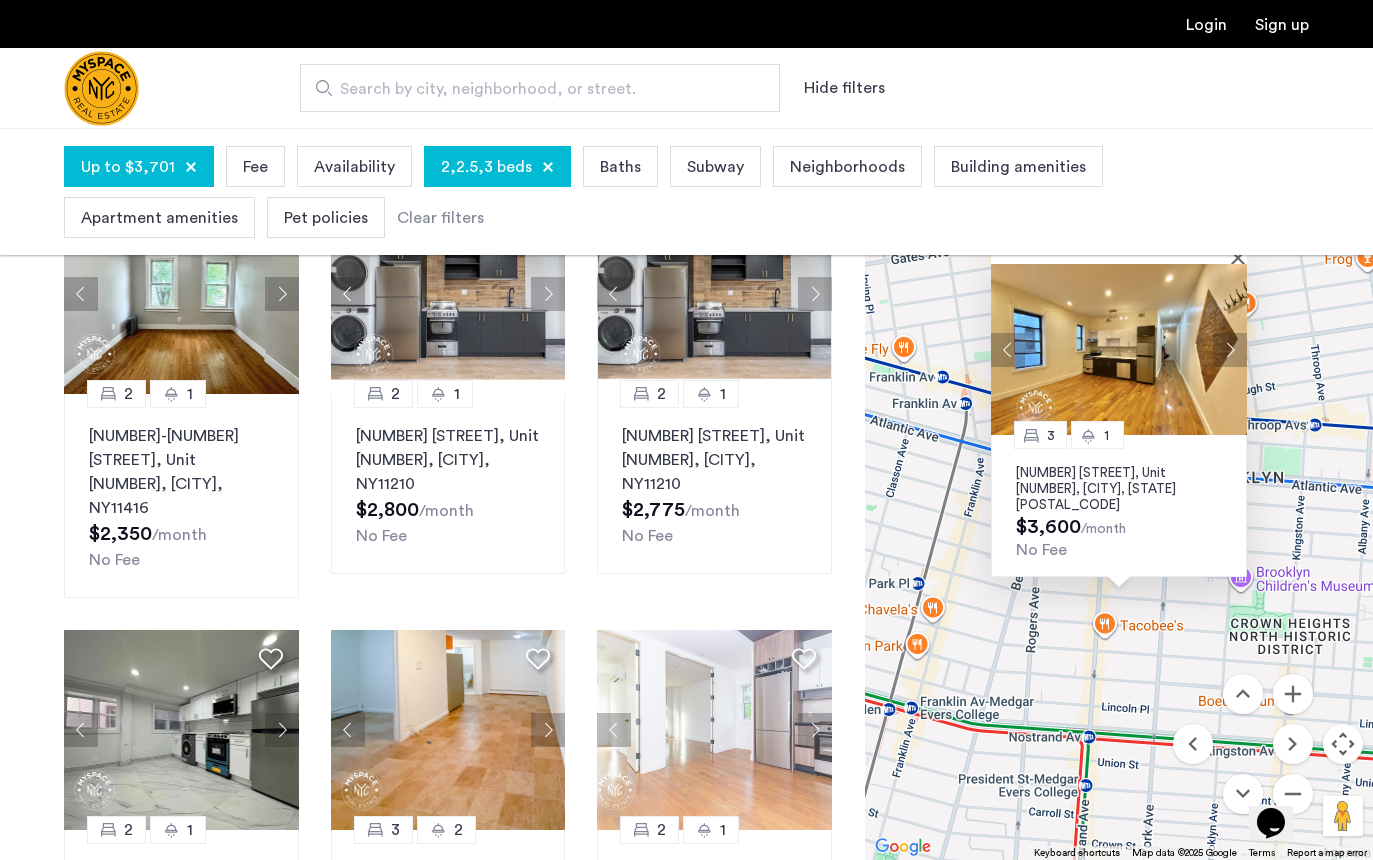 click on "3 1  711 St Marks Ave, Unit 3C, Brooklyn, NY 11216  $3,600  /month No Fee" at bounding box center (1119, 494) 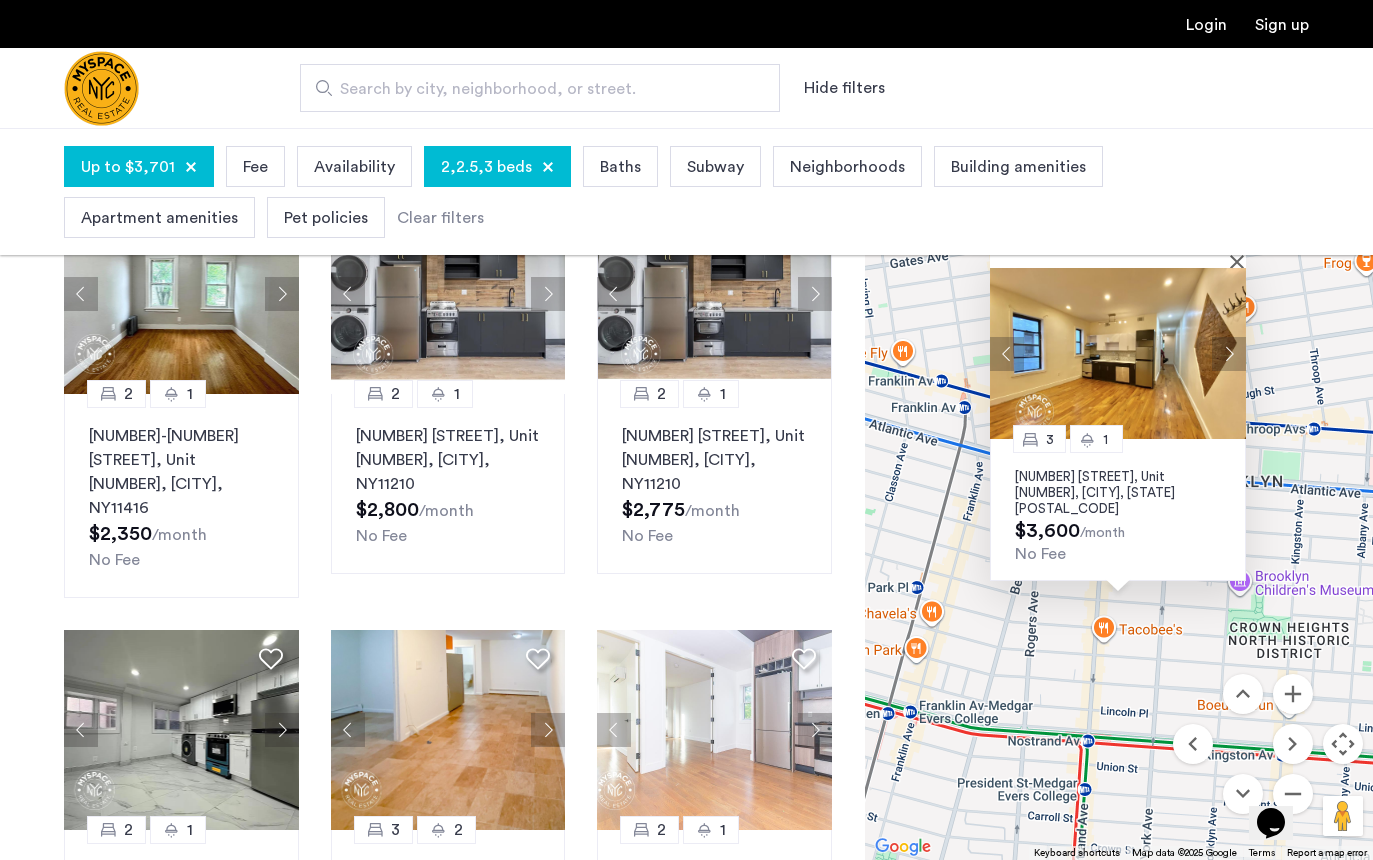 click at bounding box center [1118, 353] 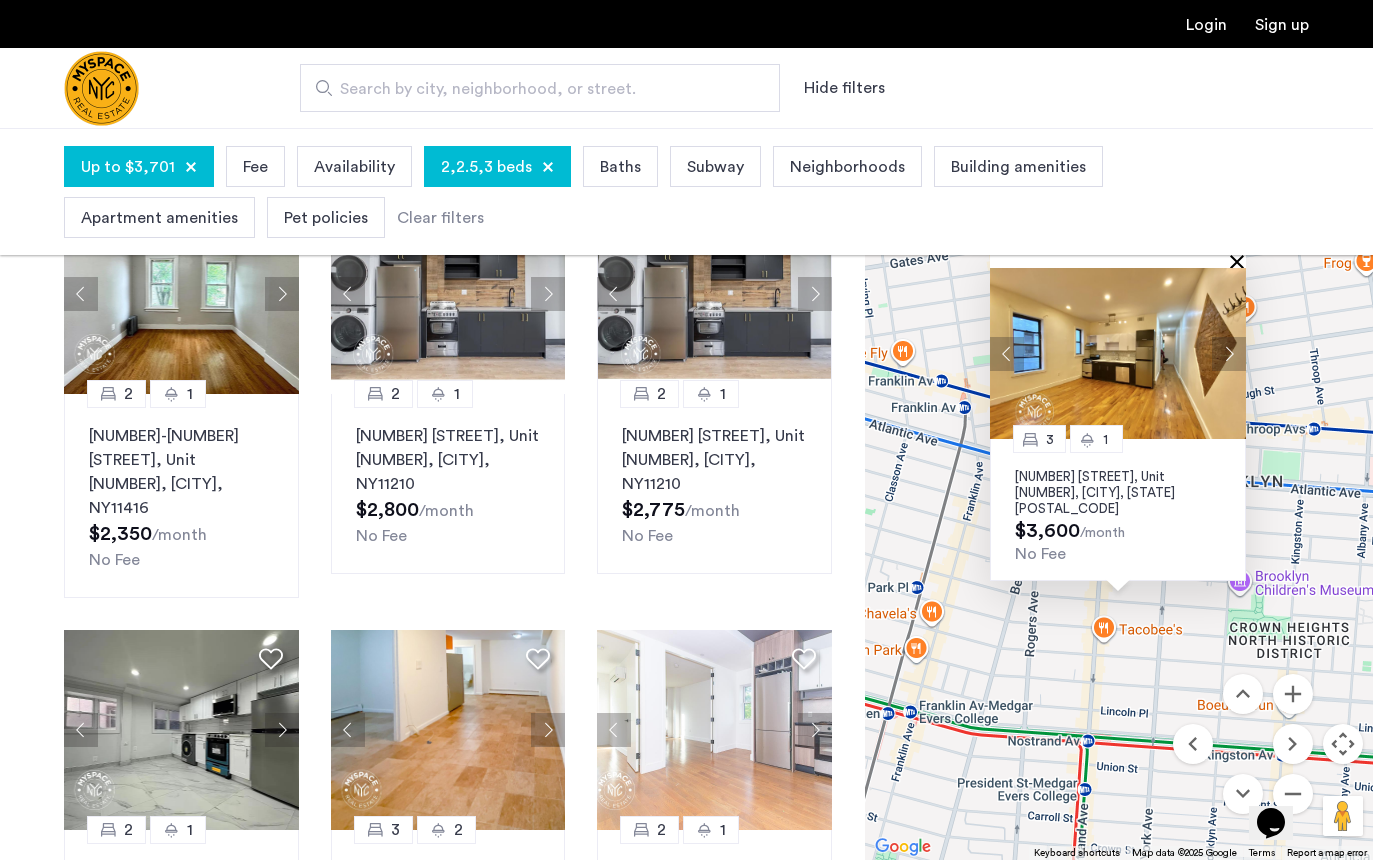 click at bounding box center (1241, 261) 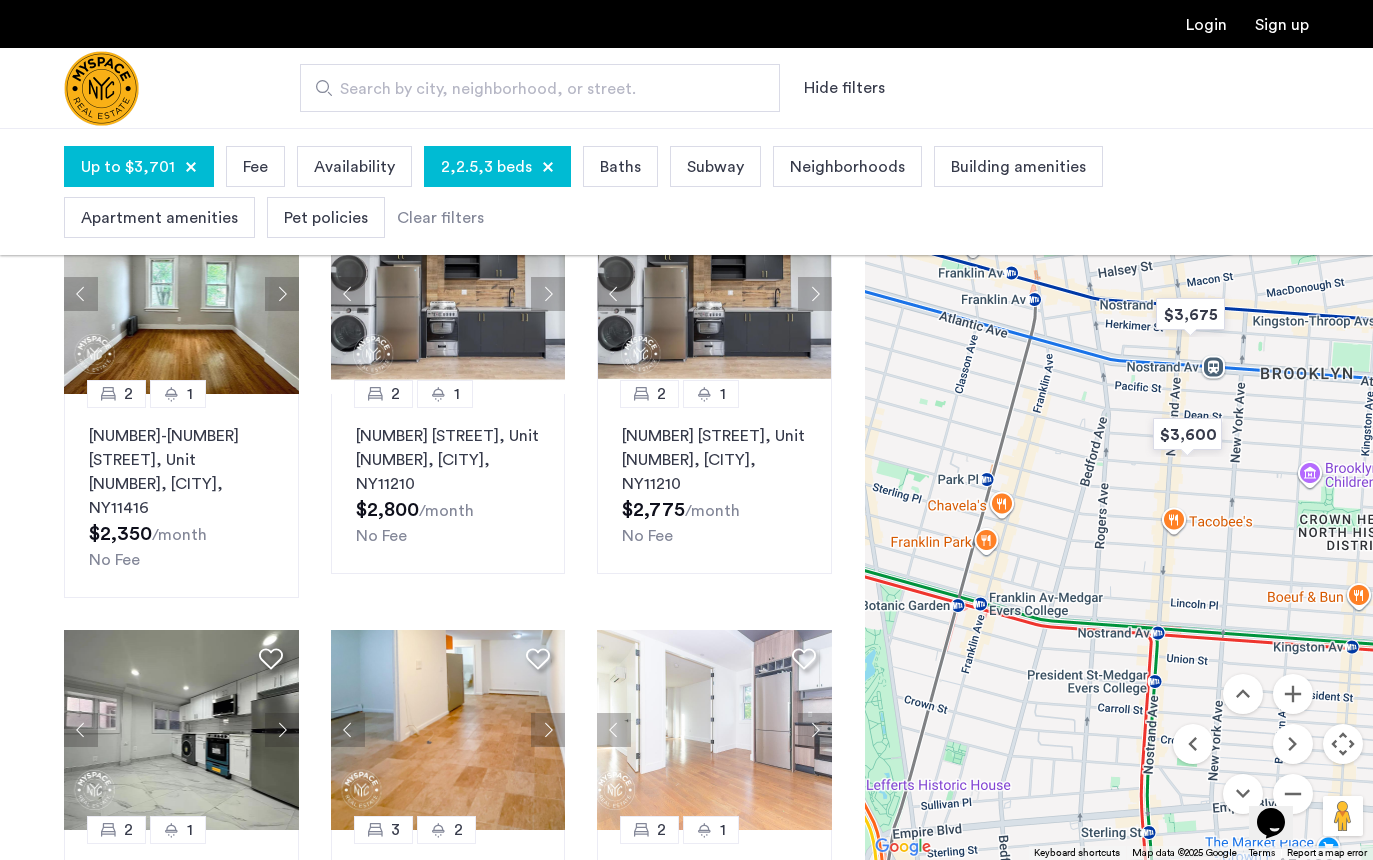 drag, startPoint x: 1151, startPoint y: 508, endPoint x: 1229, endPoint y: 395, distance: 137.30623 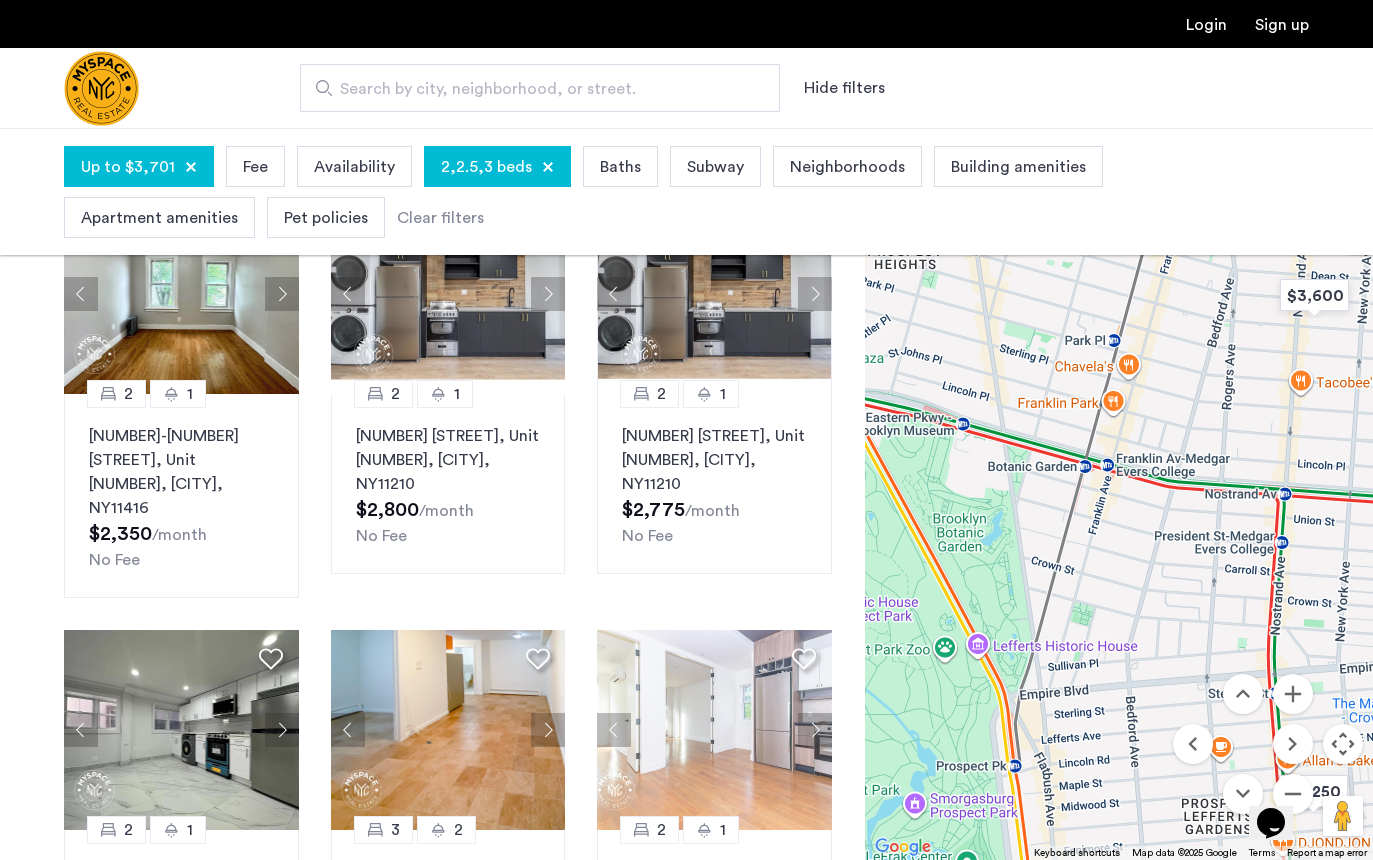 drag, startPoint x: 1039, startPoint y: 520, endPoint x: 1158, endPoint y: 385, distance: 179.9611 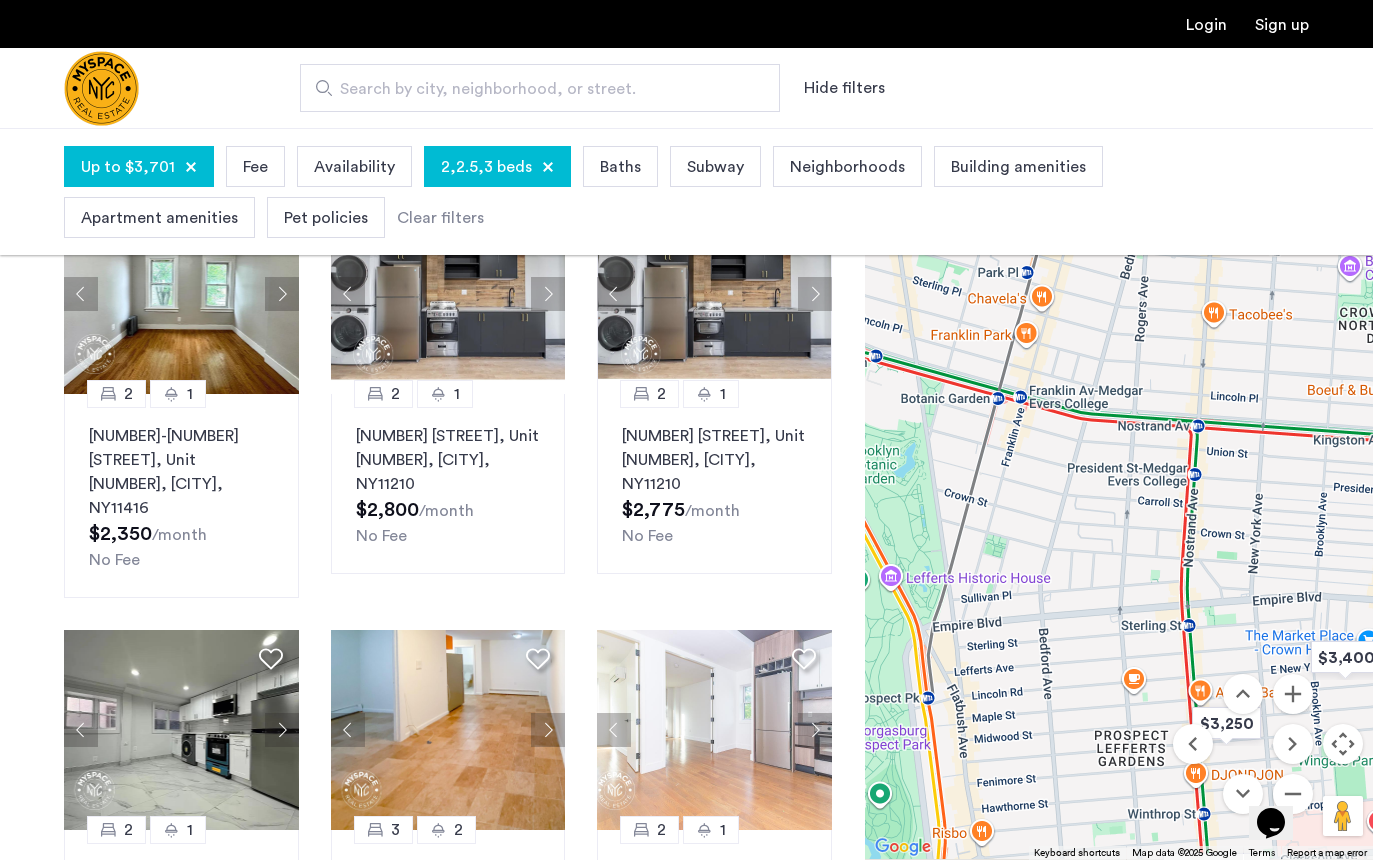 drag, startPoint x: 1116, startPoint y: 494, endPoint x: 1024, endPoint y: 421, distance: 117.4436 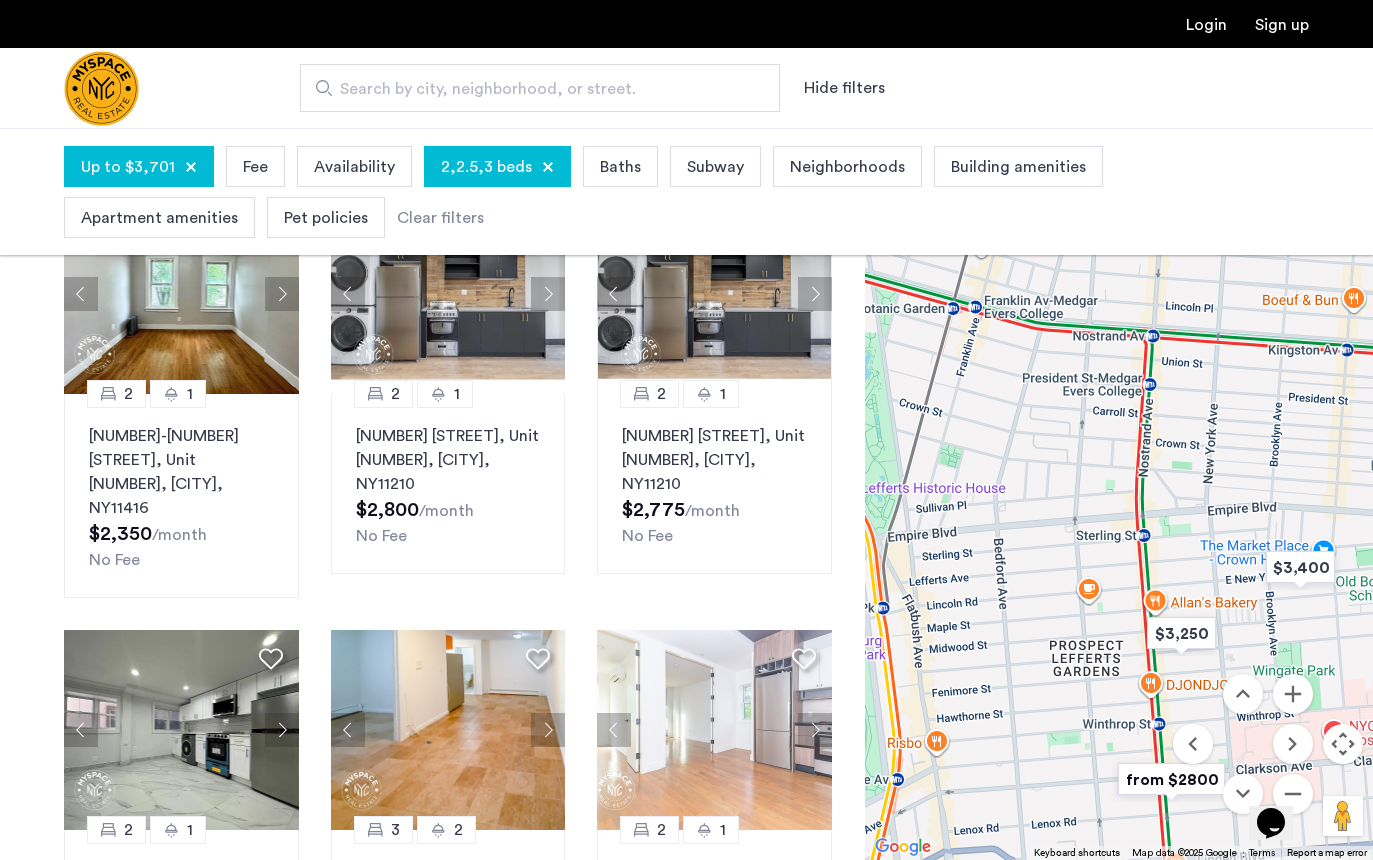 drag, startPoint x: 1055, startPoint y: 496, endPoint x: 1044, endPoint y: 446, distance: 51.1957 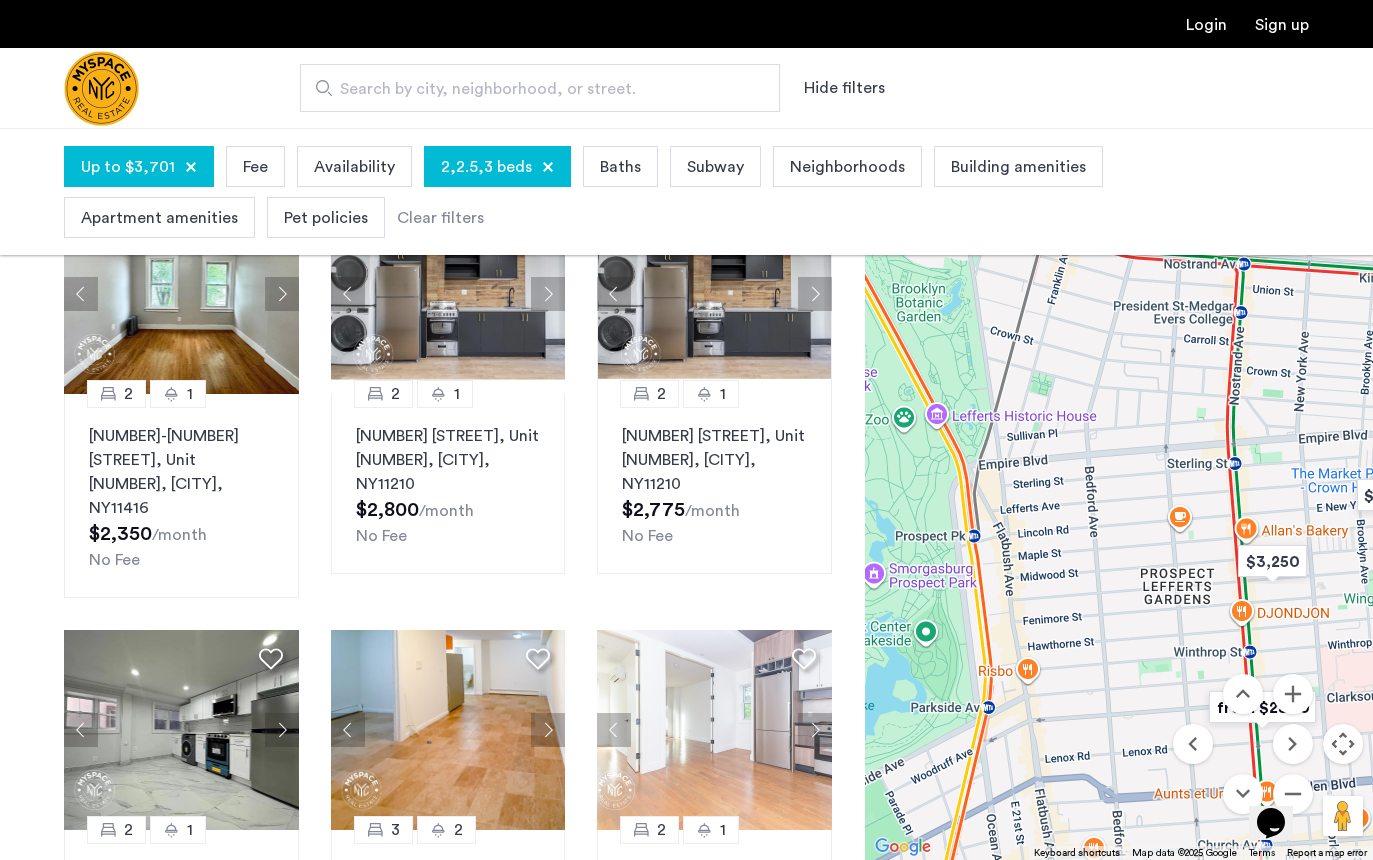 drag, startPoint x: 1062, startPoint y: 532, endPoint x: 1161, endPoint y: 455, distance: 125.4193 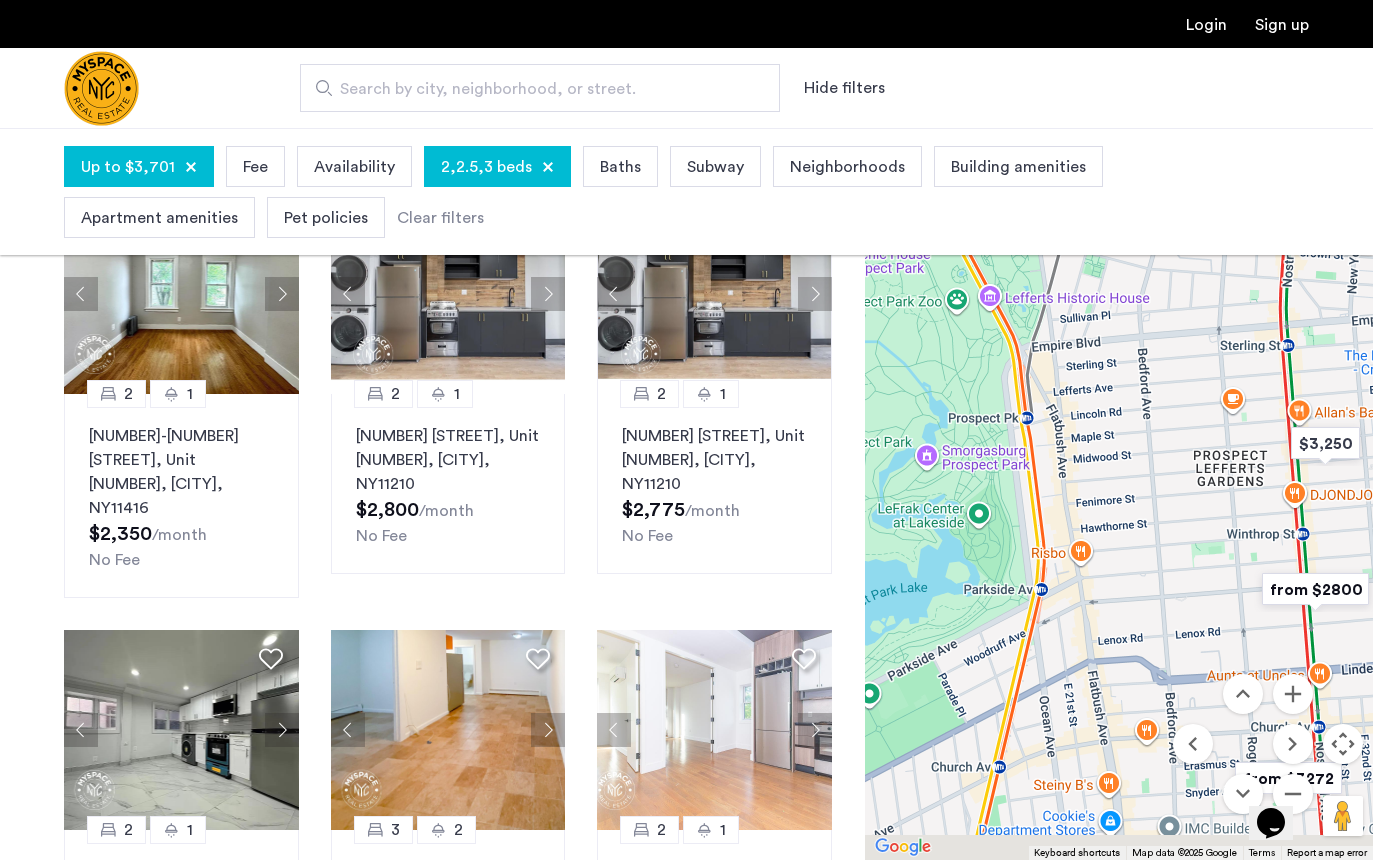 drag, startPoint x: 1087, startPoint y: 507, endPoint x: 1053, endPoint y: 434, distance: 80.529495 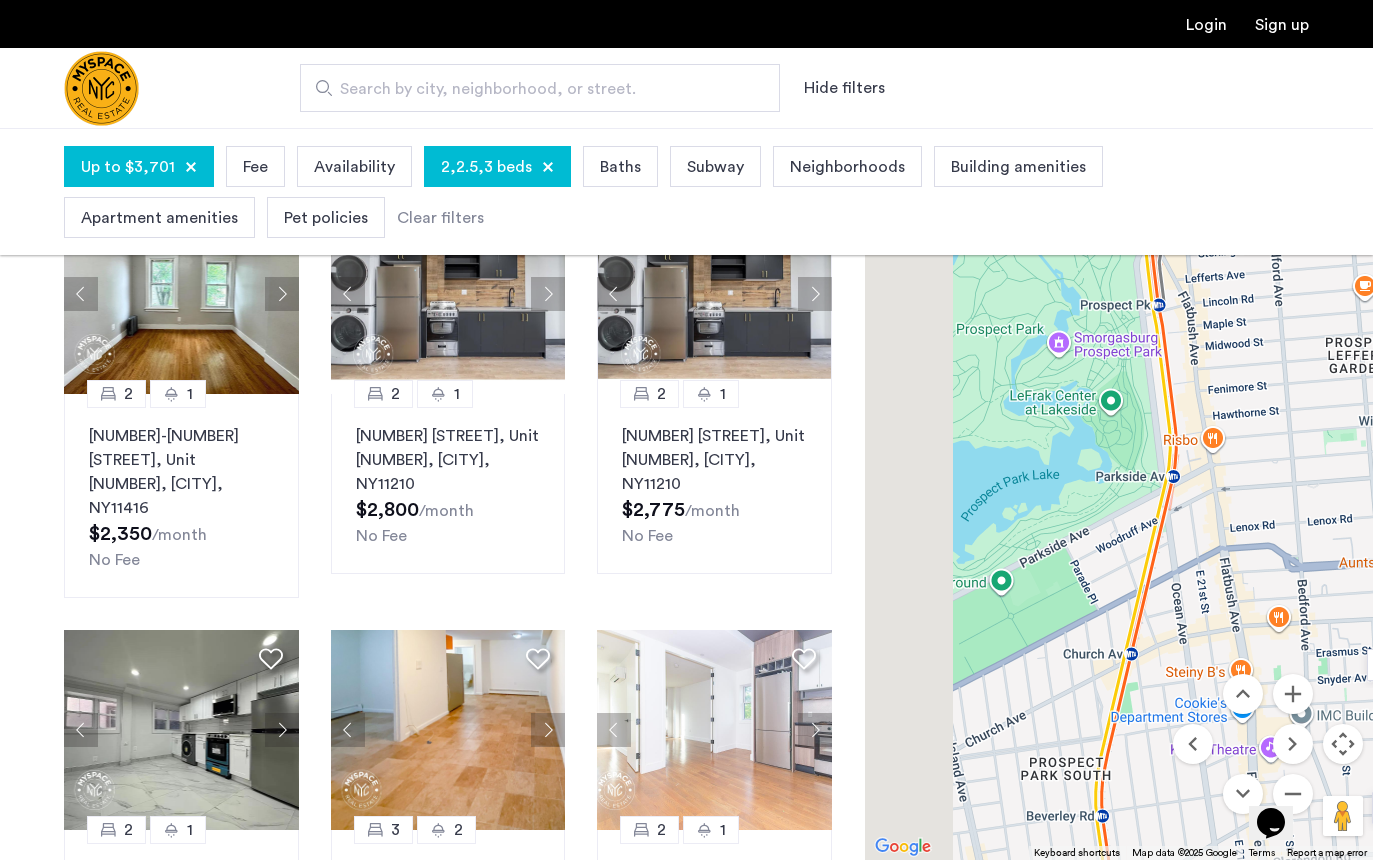 drag, startPoint x: 1100, startPoint y: 492, endPoint x: 1180, endPoint y: 436, distance: 97.65244 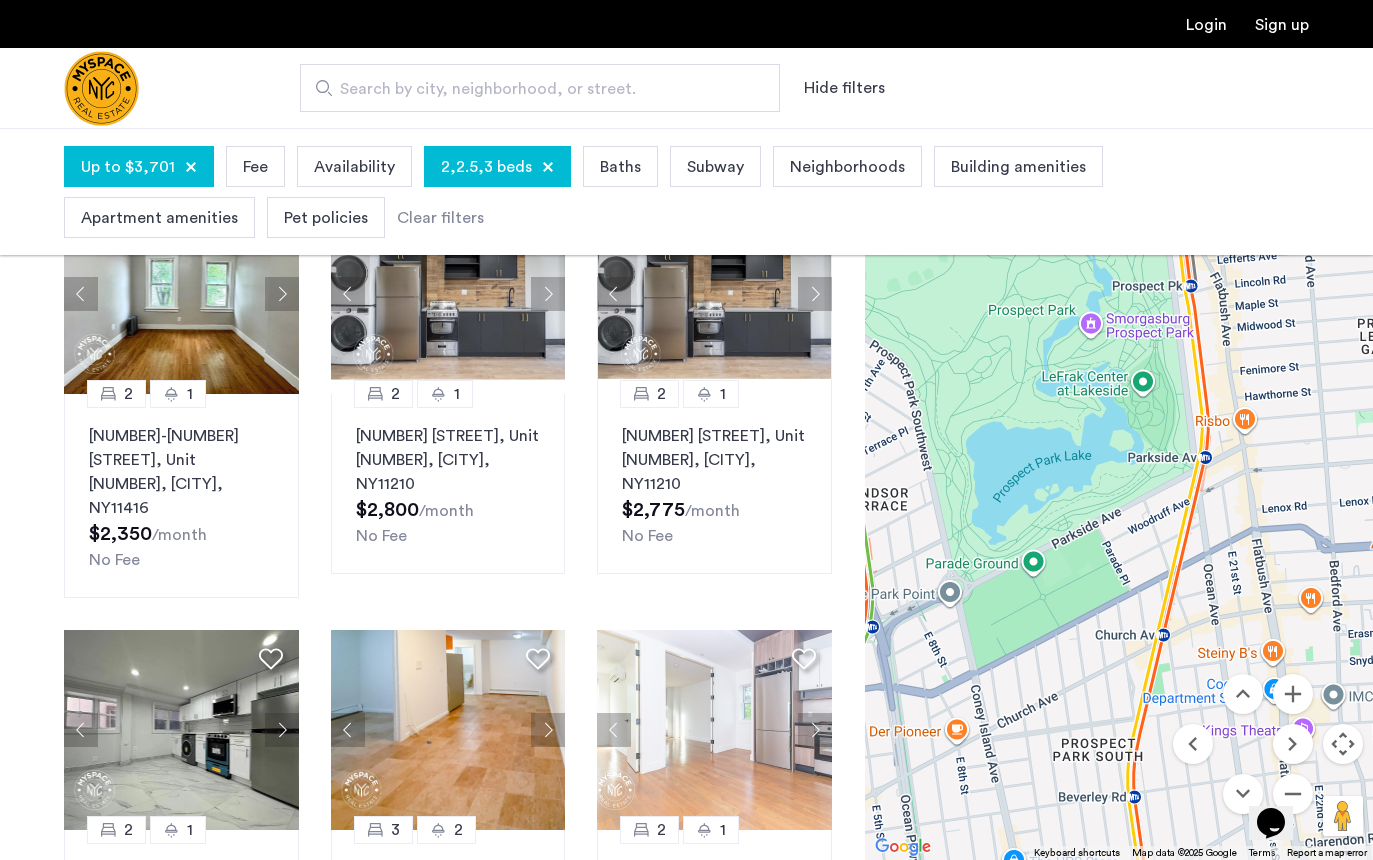 drag, startPoint x: 1063, startPoint y: 544, endPoint x: 1200, endPoint y: 498, distance: 144.51643 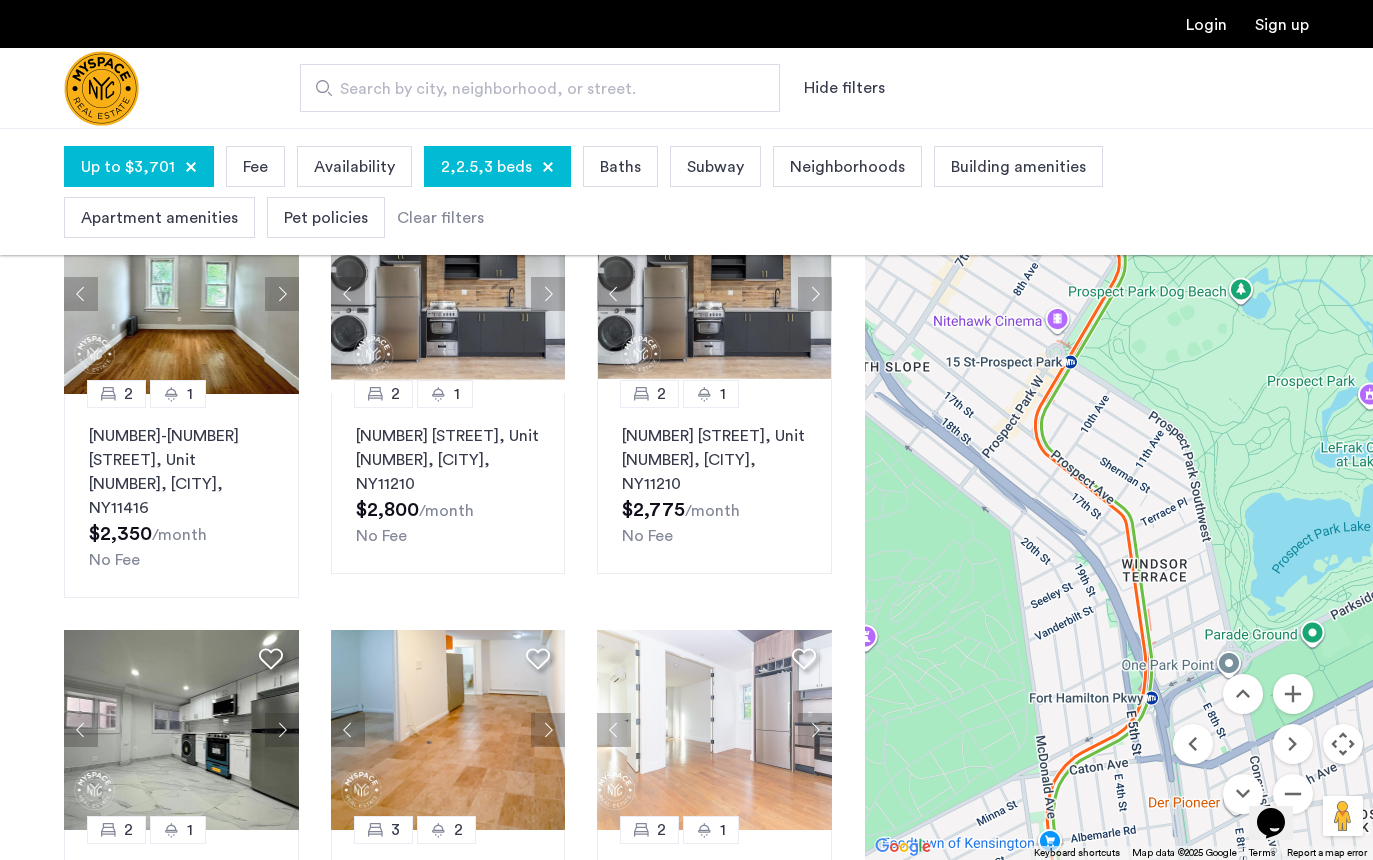 drag, startPoint x: 1134, startPoint y: 417, endPoint x: 1222, endPoint y: 549, distance: 158.64426 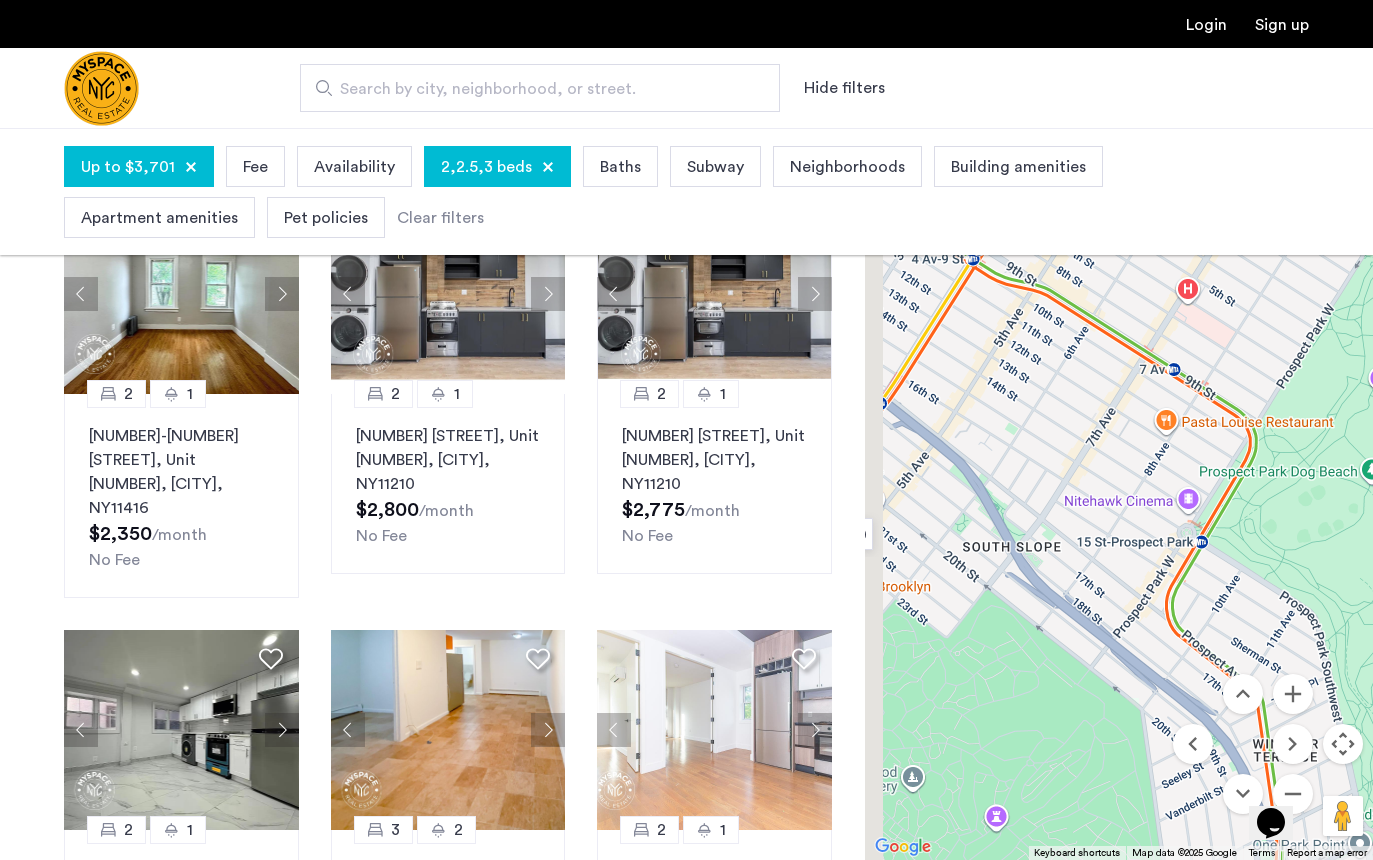 drag, startPoint x: 1151, startPoint y: 436, endPoint x: 1237, endPoint y: 557, distance: 148.44864 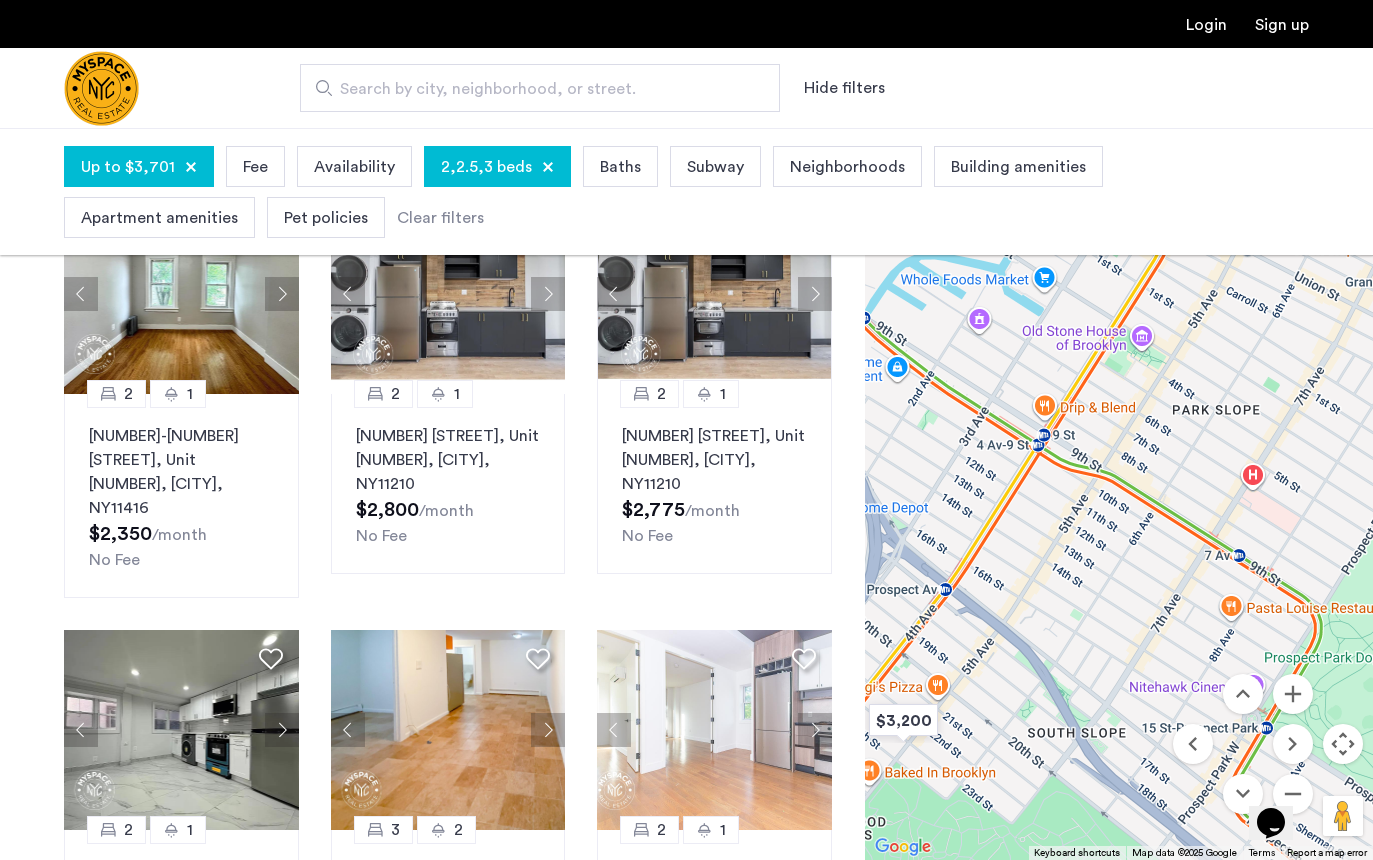drag, startPoint x: 1237, startPoint y: 416, endPoint x: 1278, endPoint y: 541, distance: 131.55228 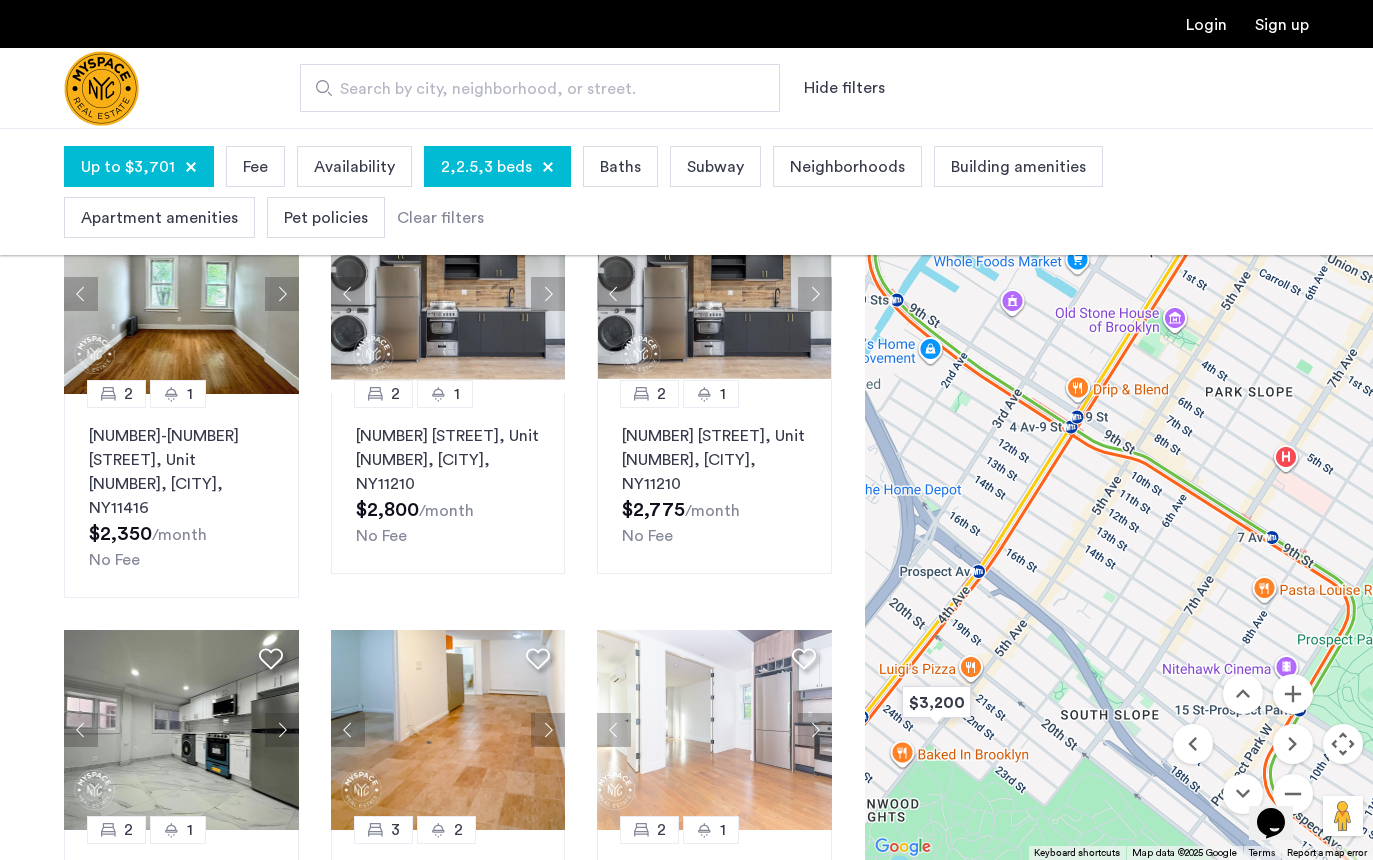 drag, startPoint x: 1127, startPoint y: 608, endPoint x: 1185, endPoint y: 566, distance: 71.610054 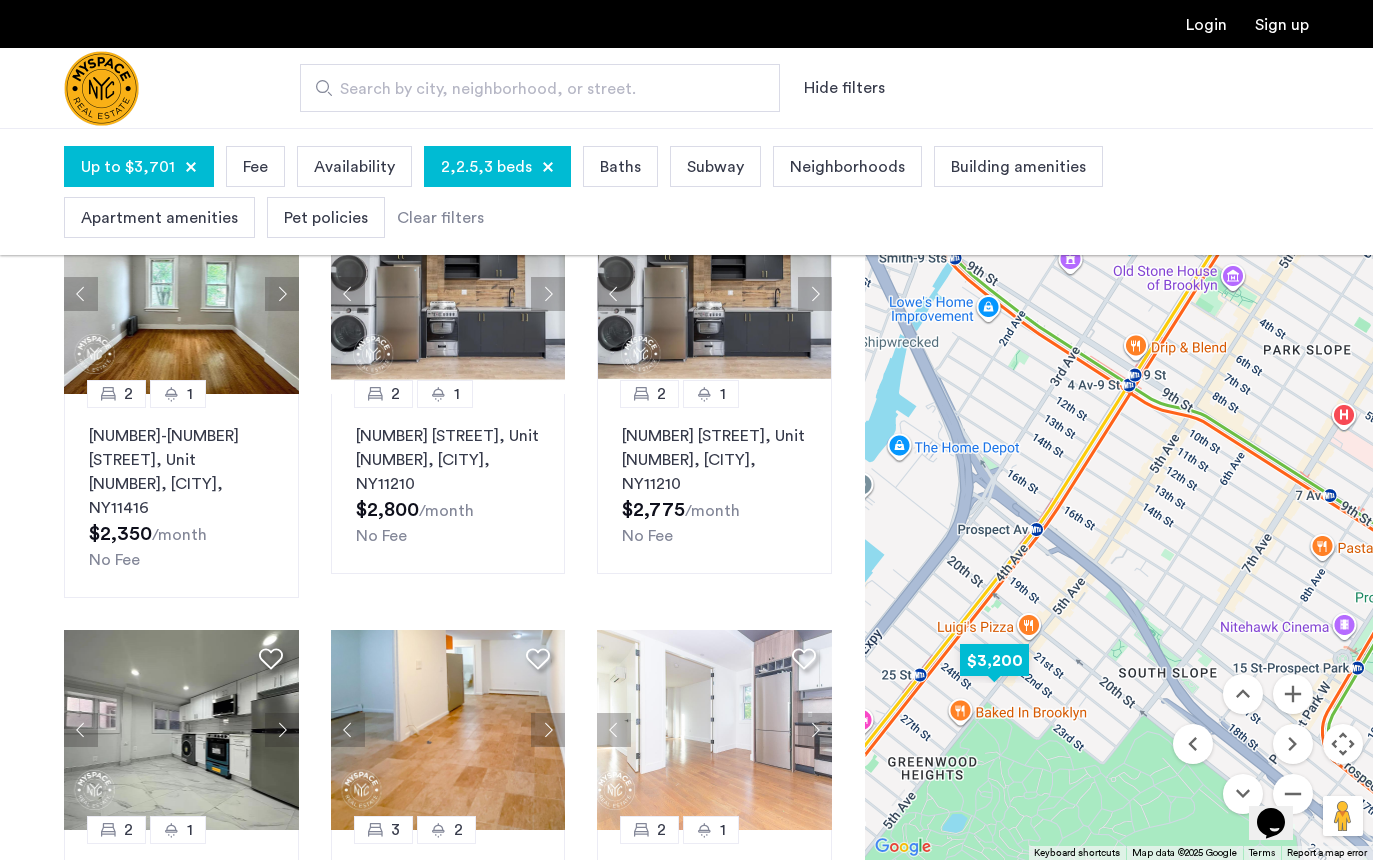 click at bounding box center [994, 660] 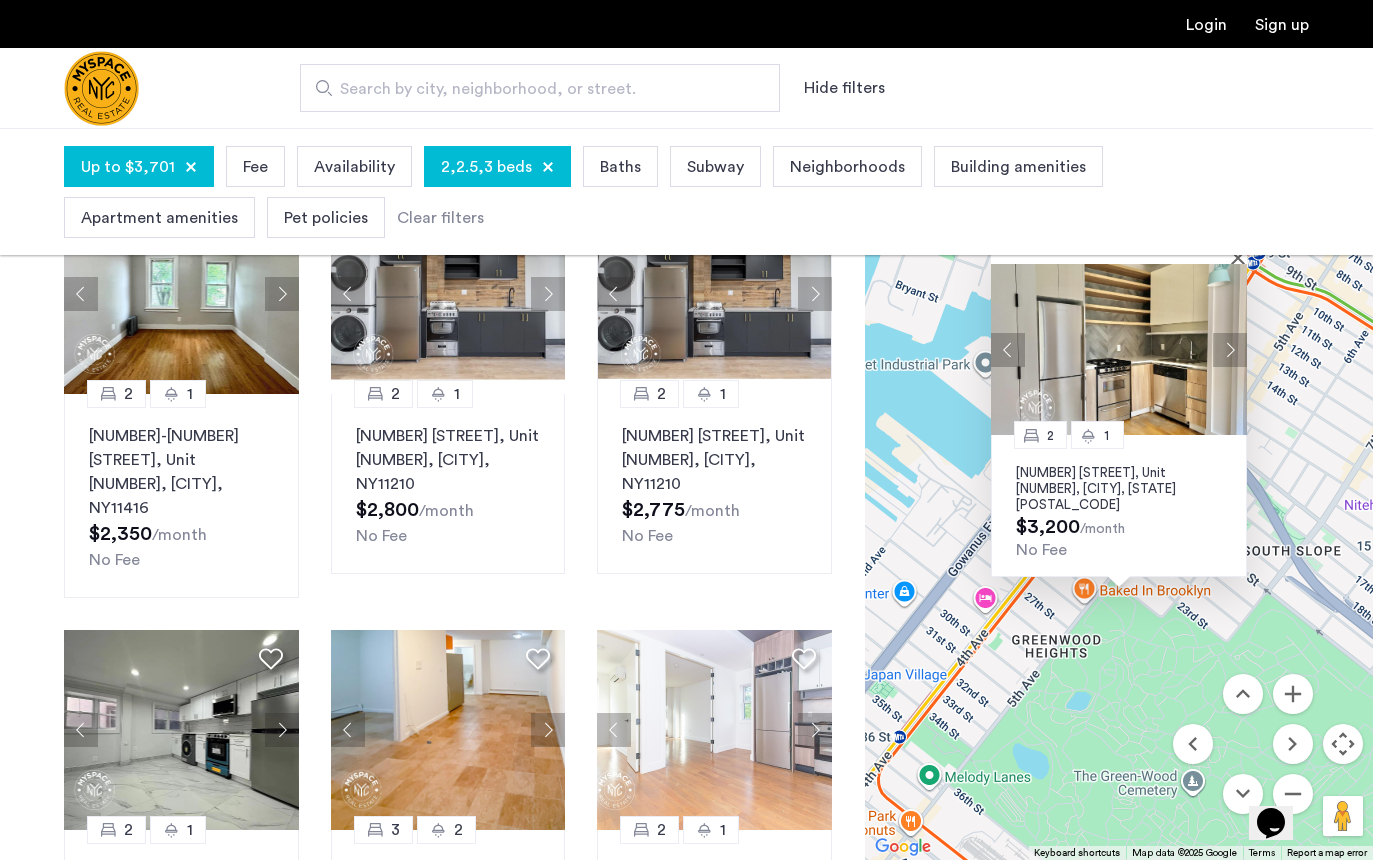 click at bounding box center [1230, 350] 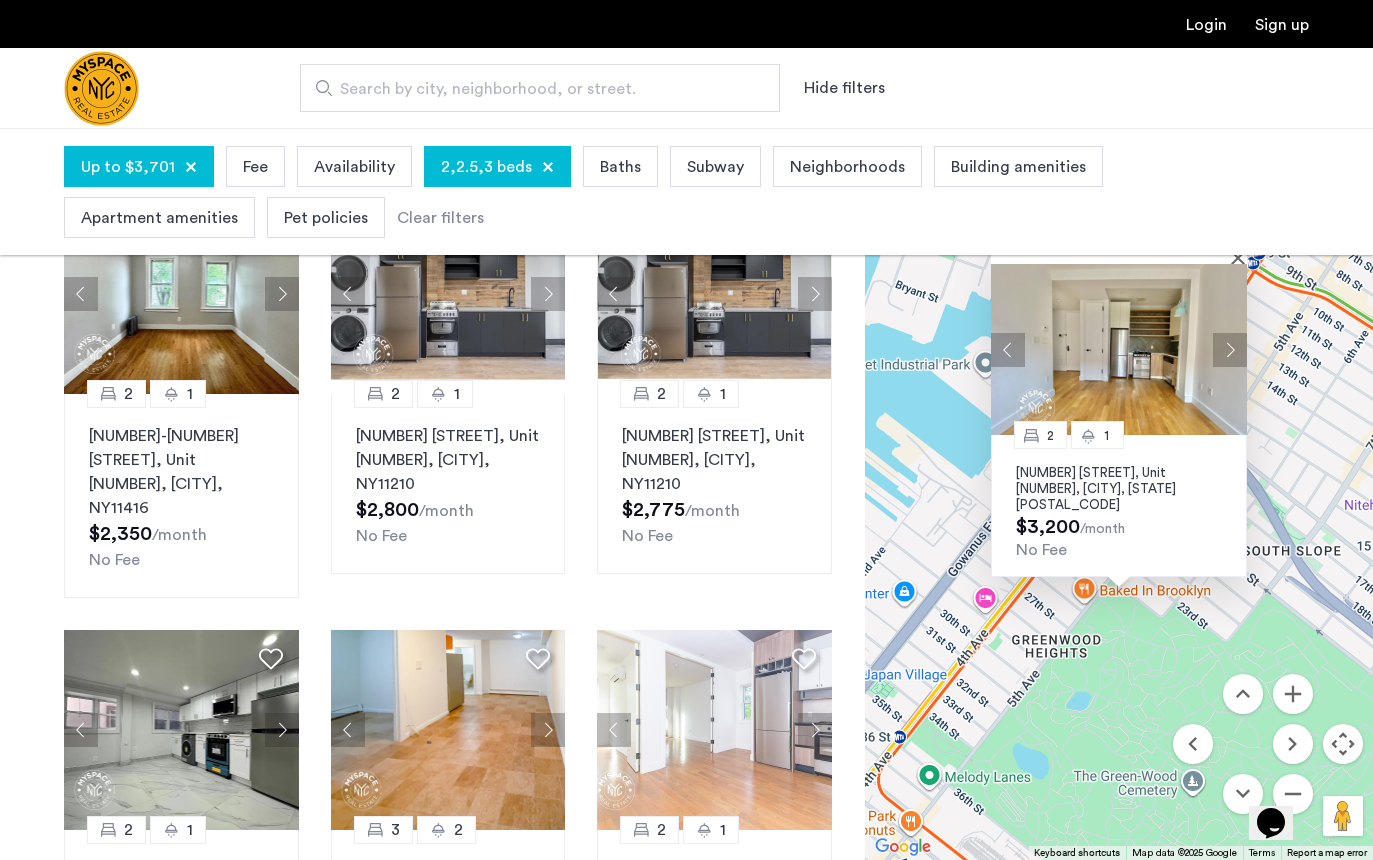 click at bounding box center [1230, 350] 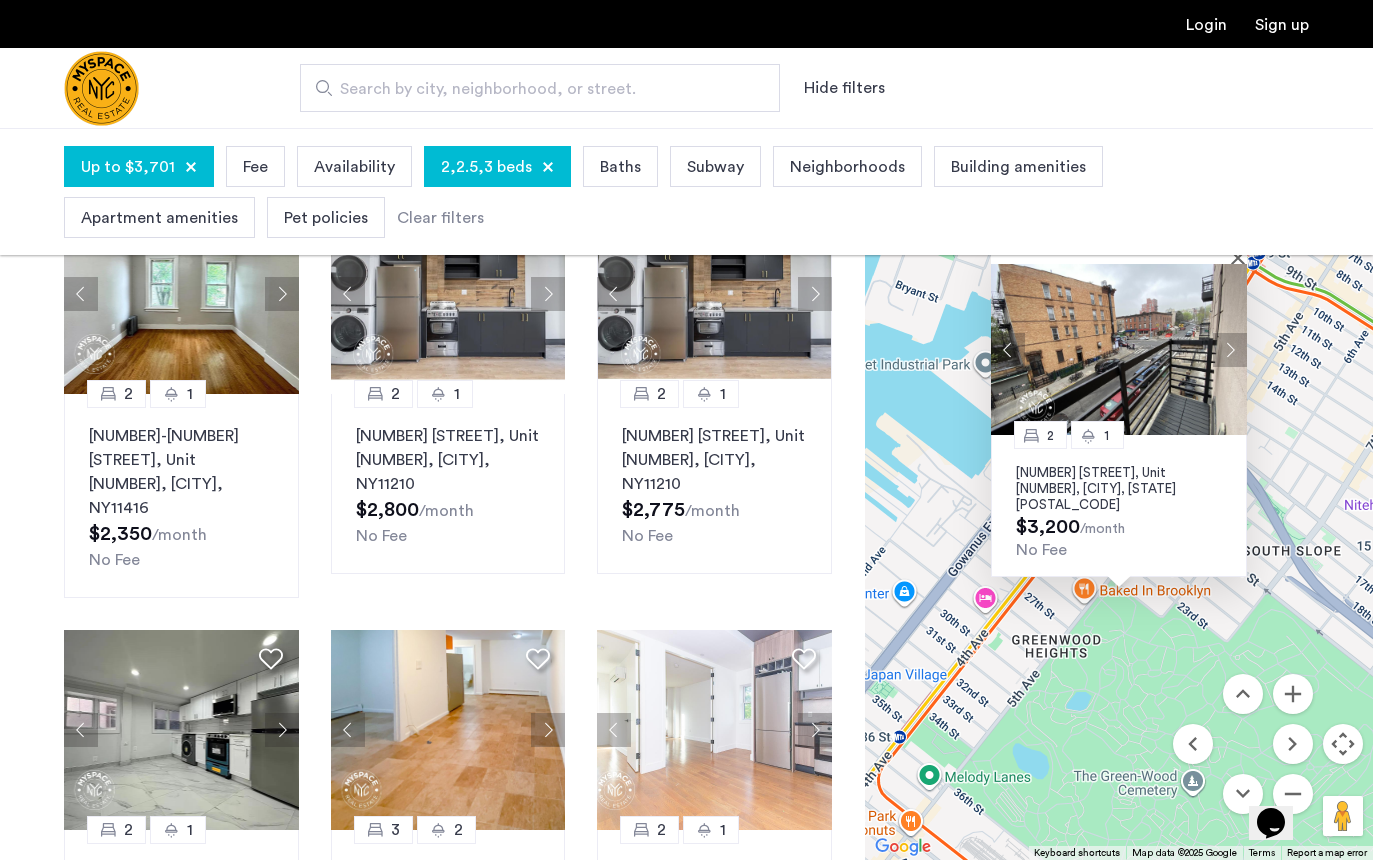 click at bounding box center [1230, 350] 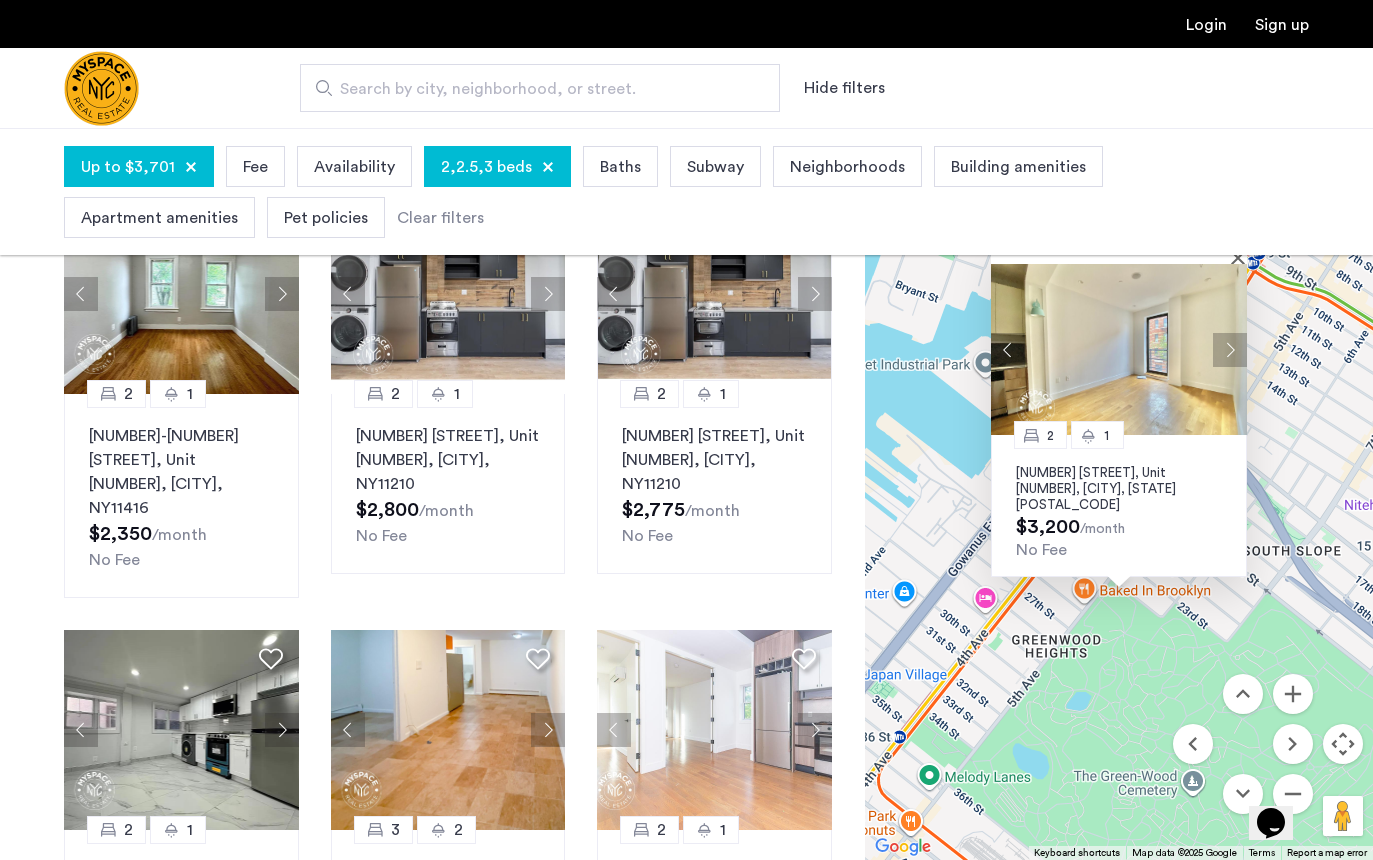 click at bounding box center (1230, 350) 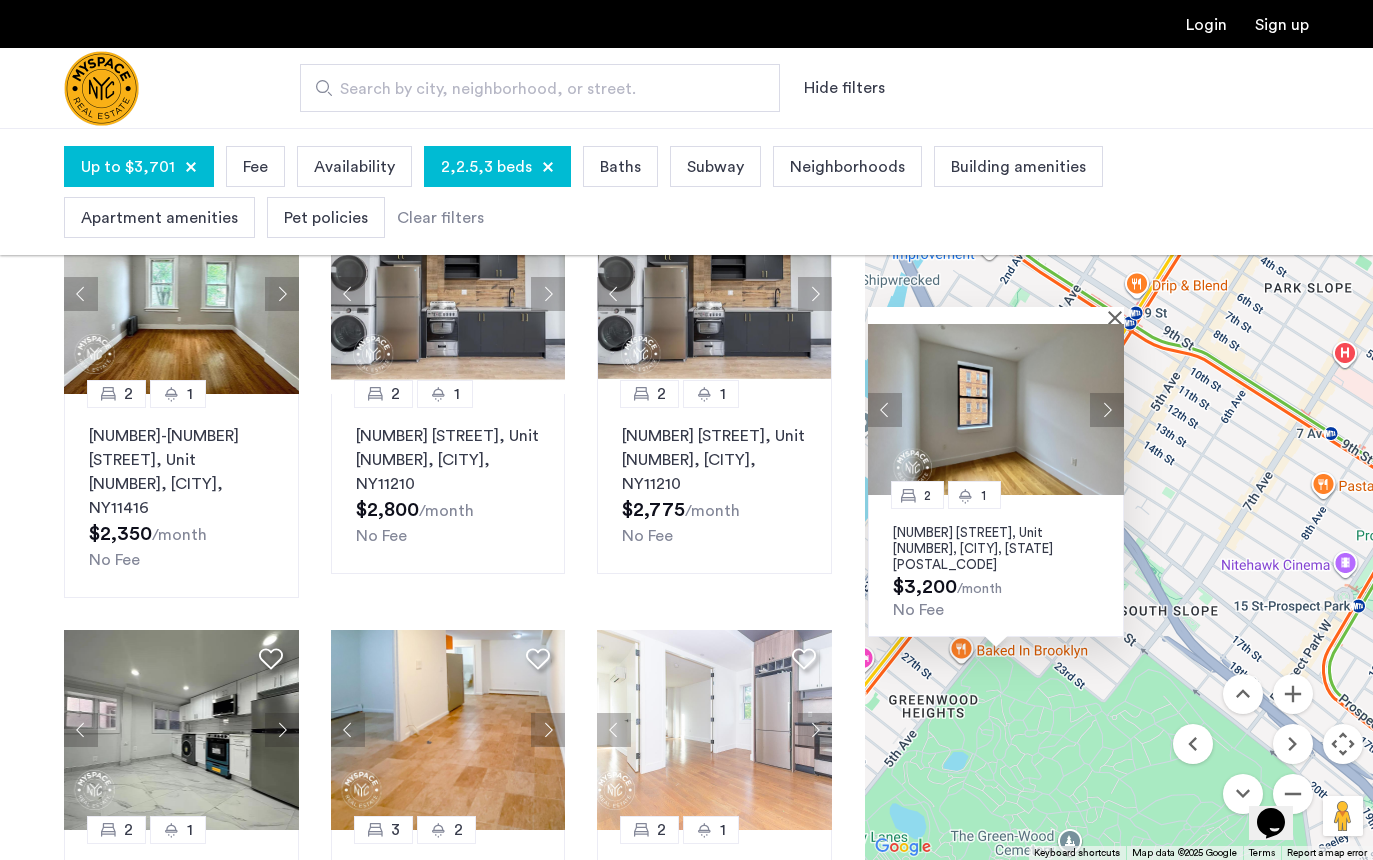 drag, startPoint x: 1284, startPoint y: 438, endPoint x: 1078, endPoint y: 520, distance: 221.72055 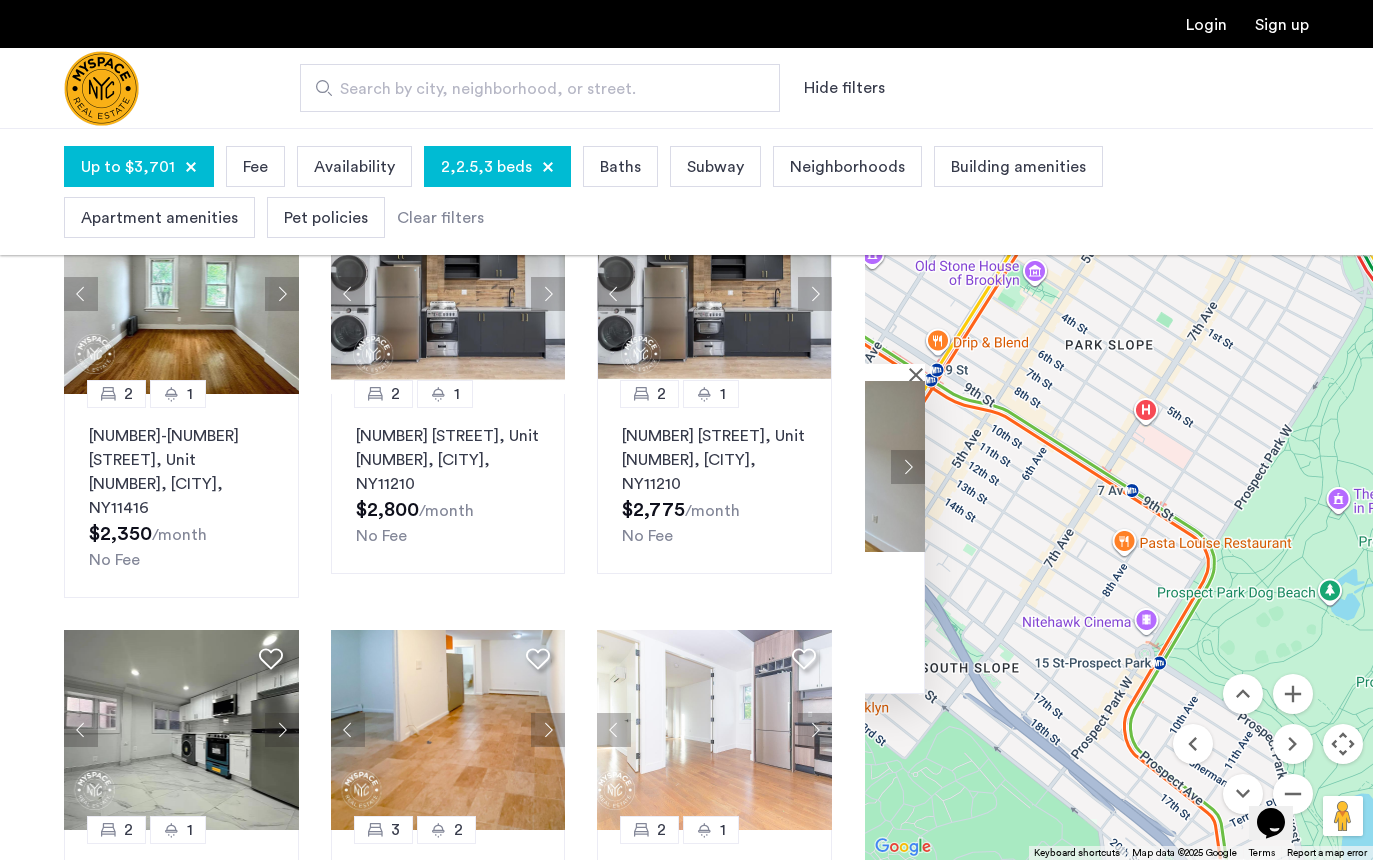 drag, startPoint x: 1181, startPoint y: 521, endPoint x: 1054, endPoint y: 552, distance: 130.72873 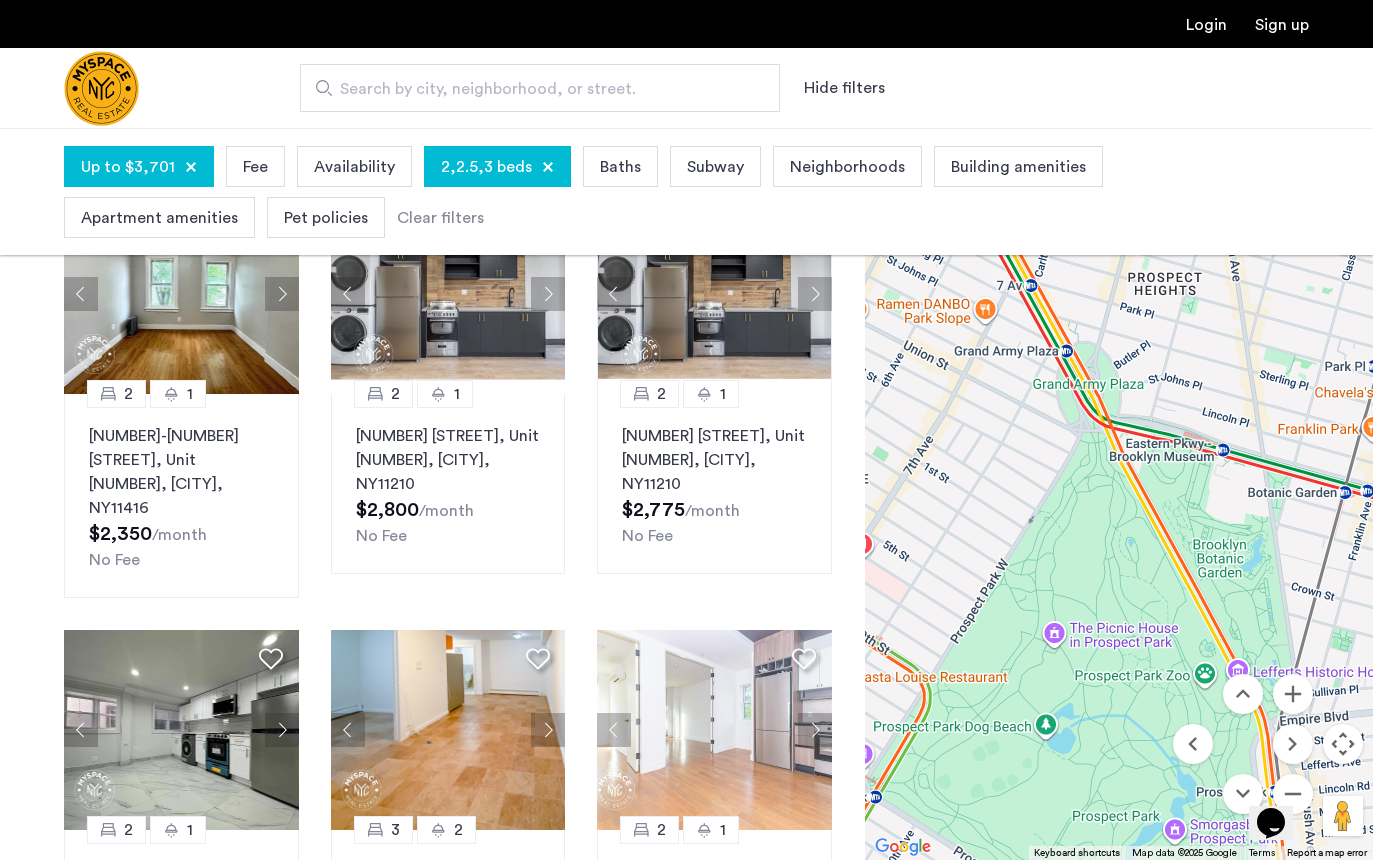 drag, startPoint x: 1128, startPoint y: 408, endPoint x: 952, endPoint y: 512, distance: 204.43092 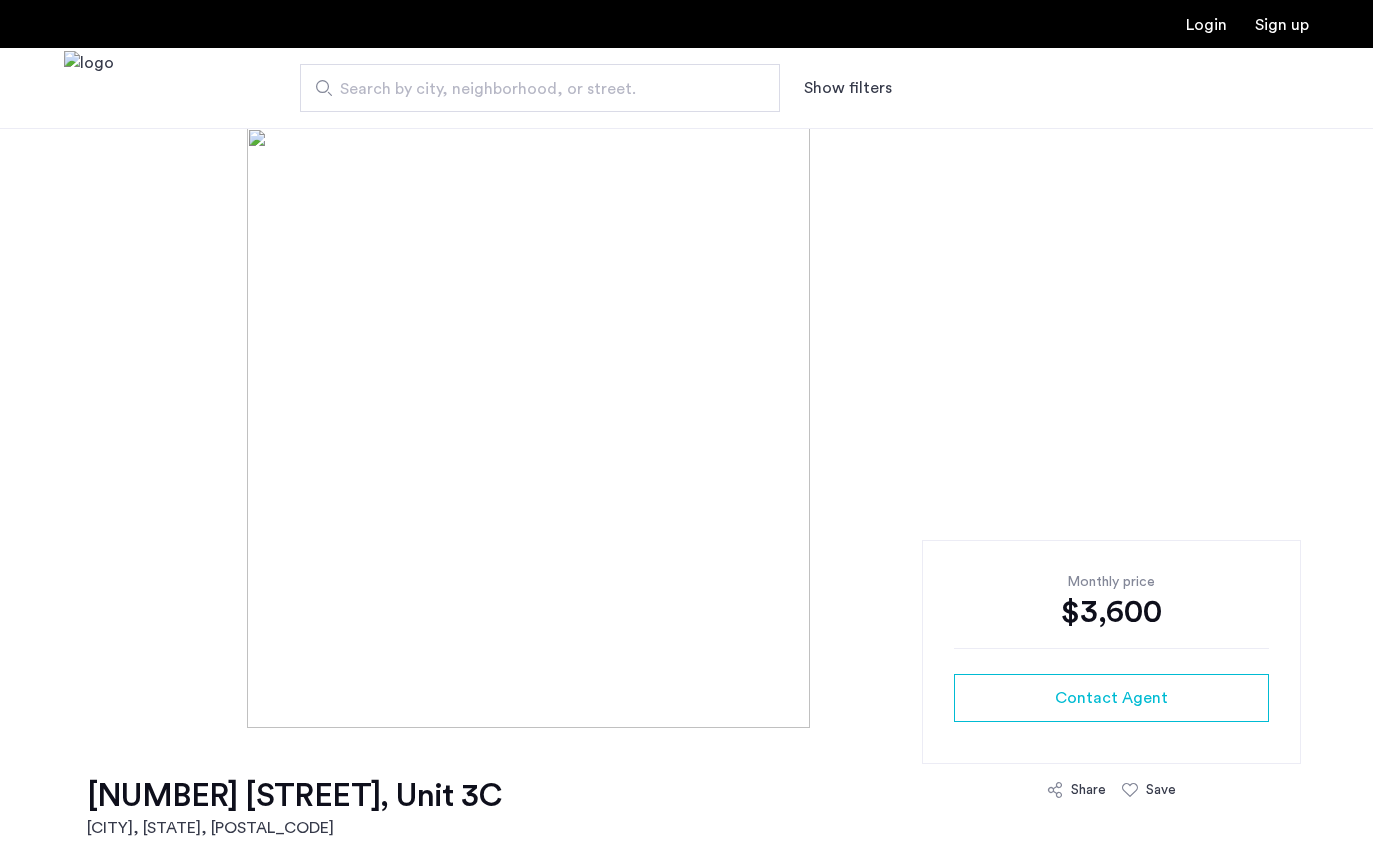 scroll, scrollTop: 0, scrollLeft: 0, axis: both 